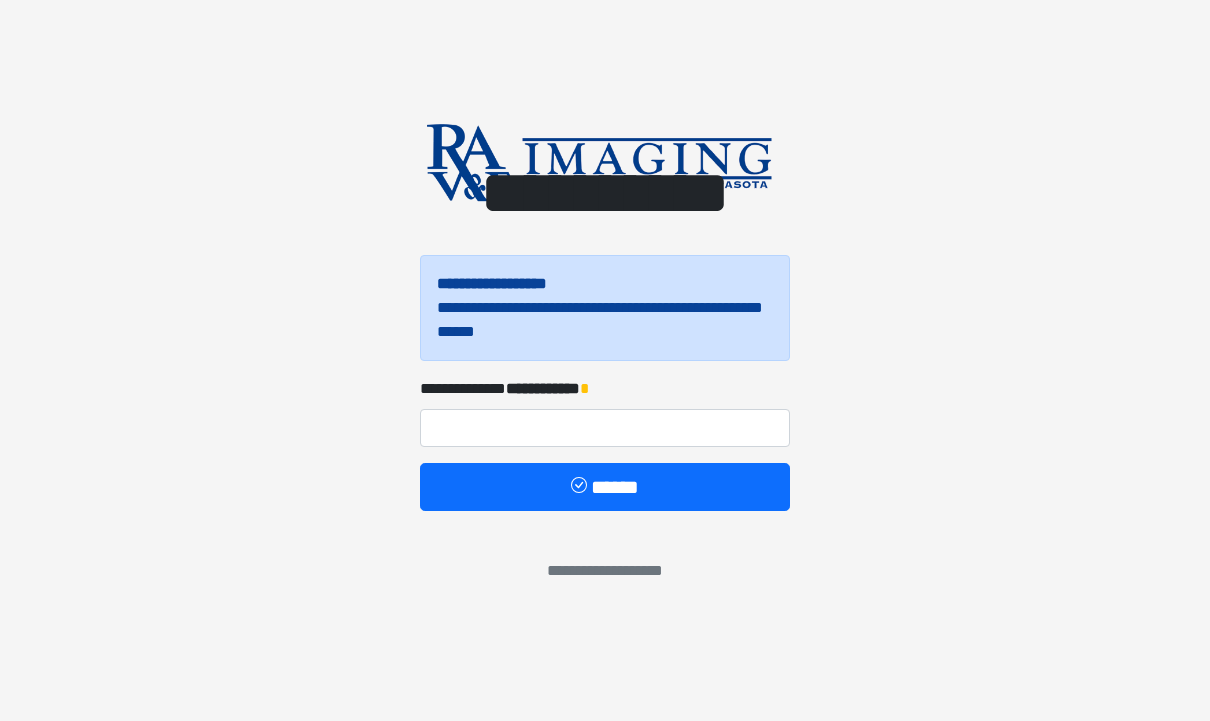 scroll, scrollTop: 0, scrollLeft: 0, axis: both 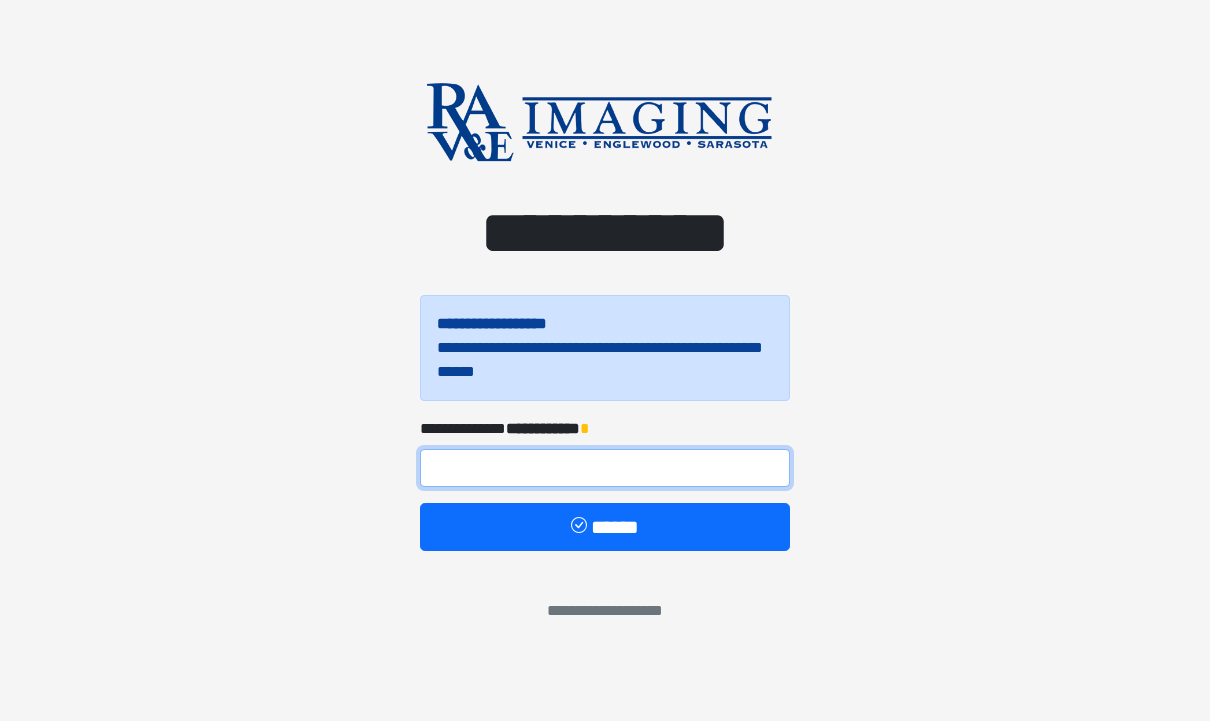 click at bounding box center (605, 468) 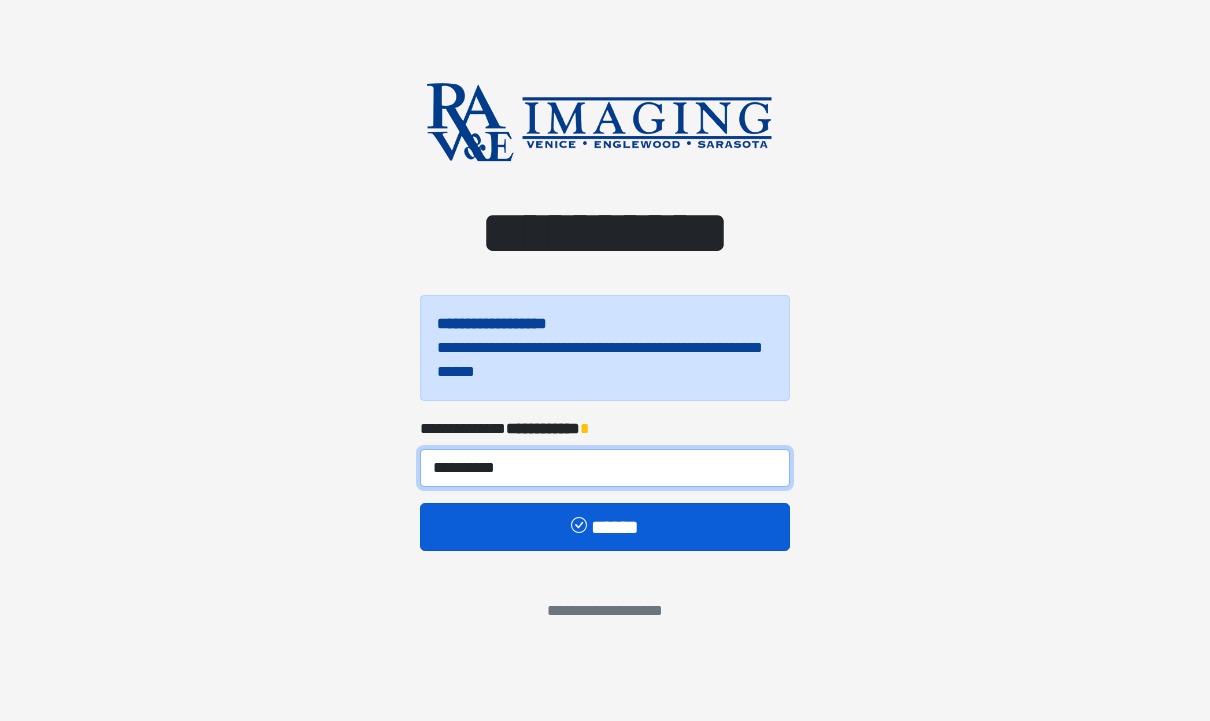 type on "**********" 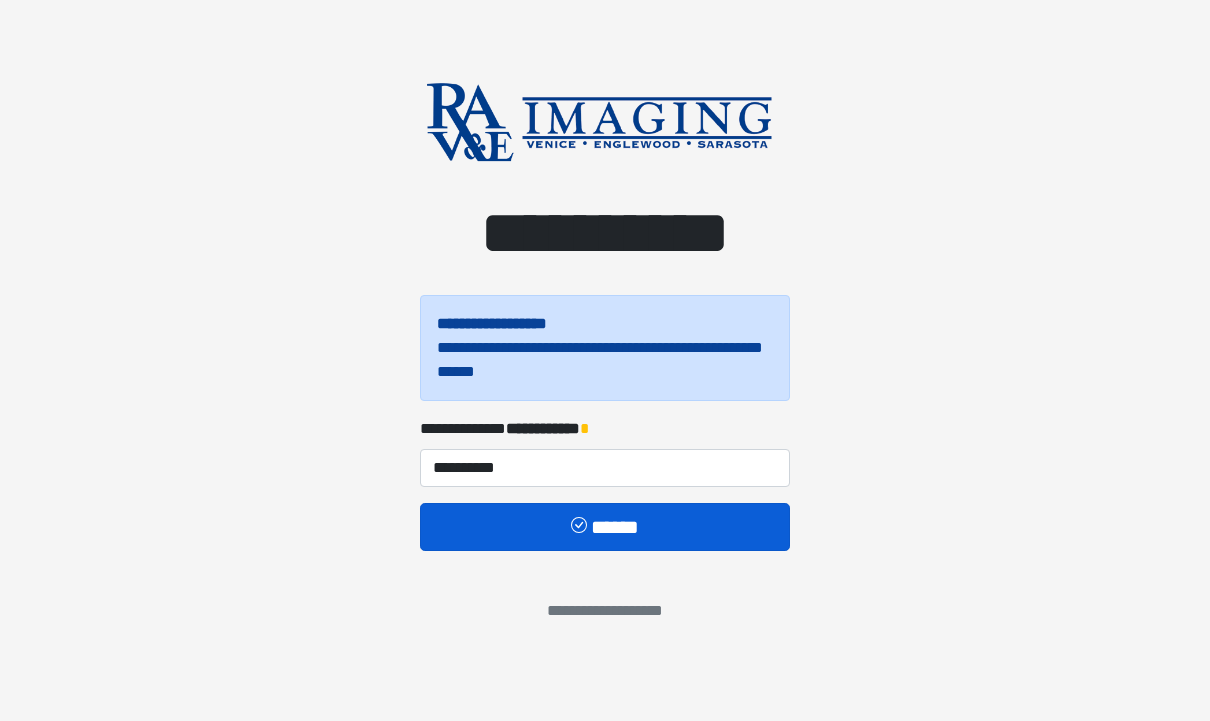 click on "******" at bounding box center [605, 527] 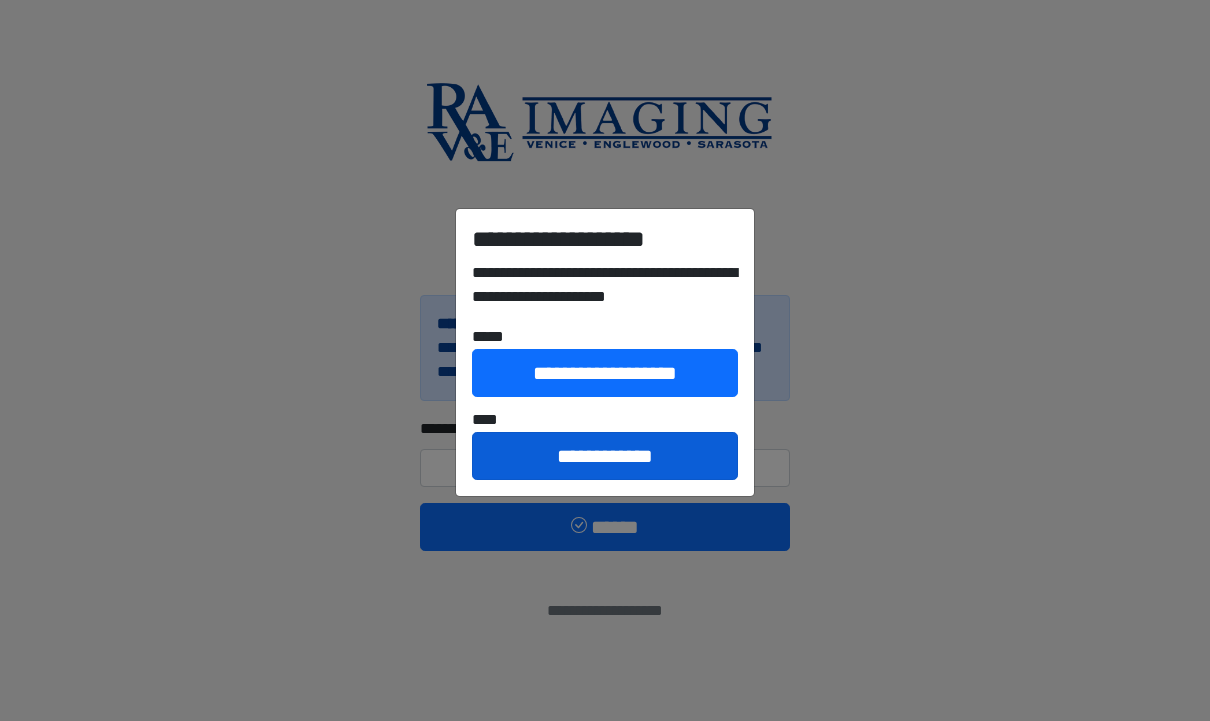click on "**********" at bounding box center (605, 456) 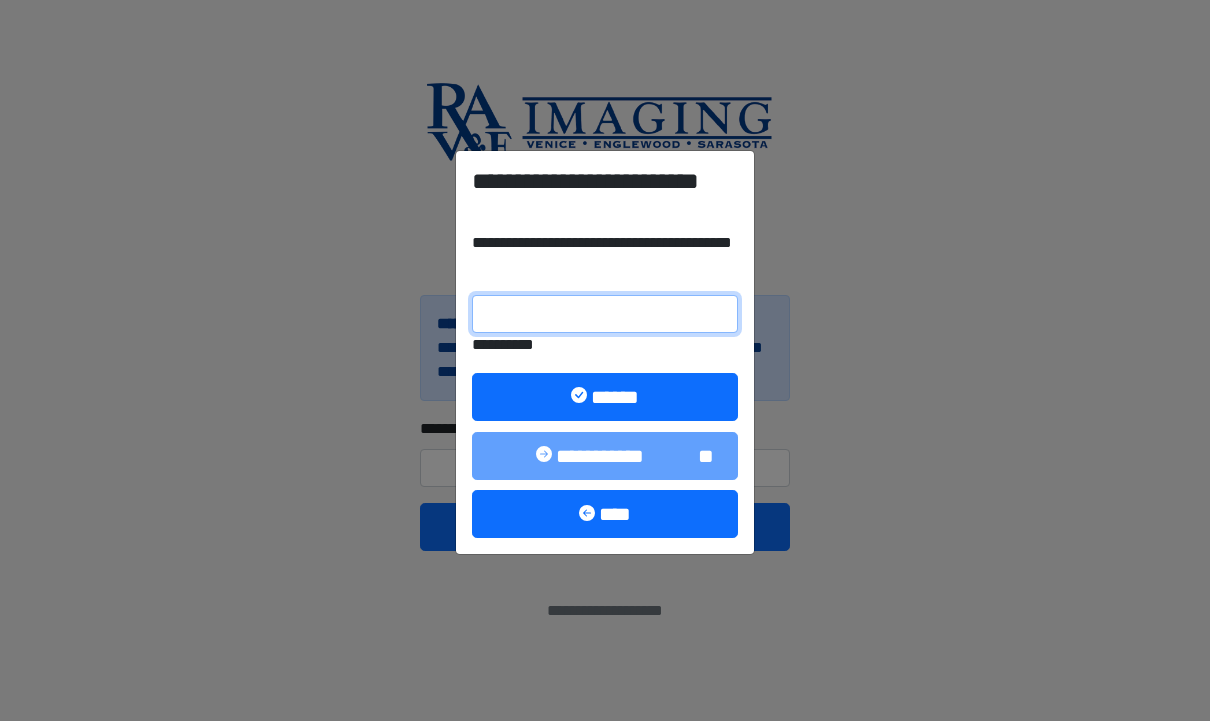 click on "**********" at bounding box center [605, 314] 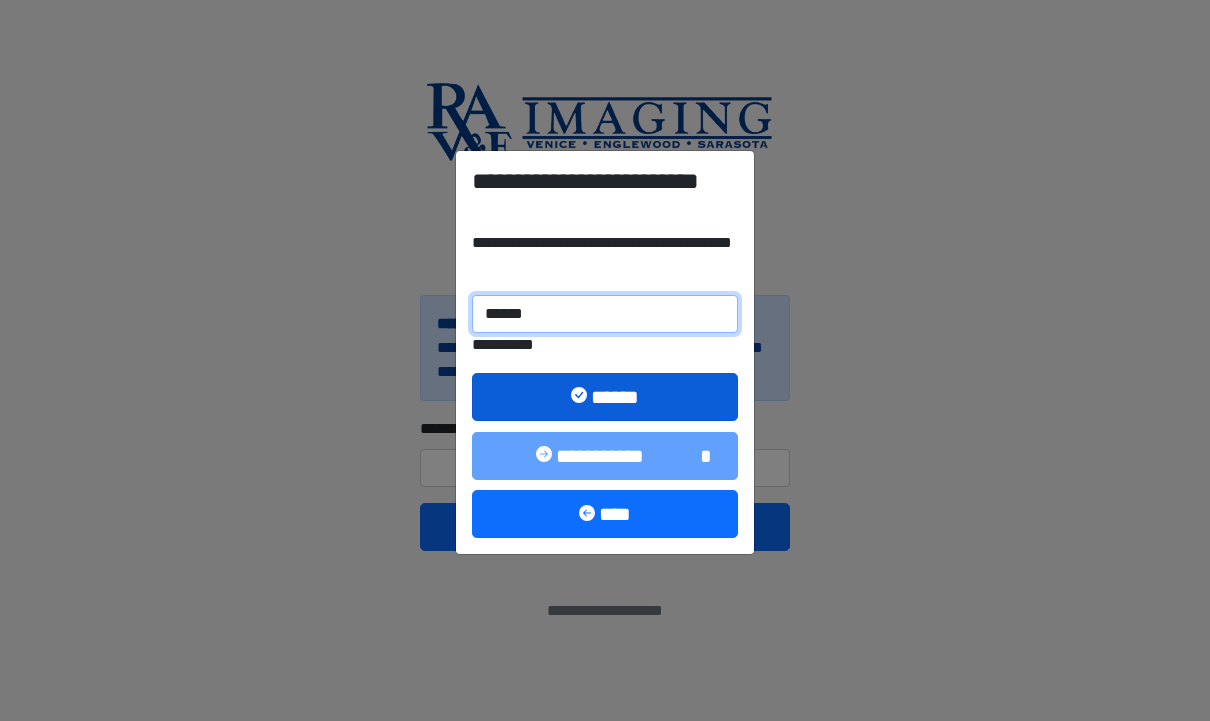 type on "******" 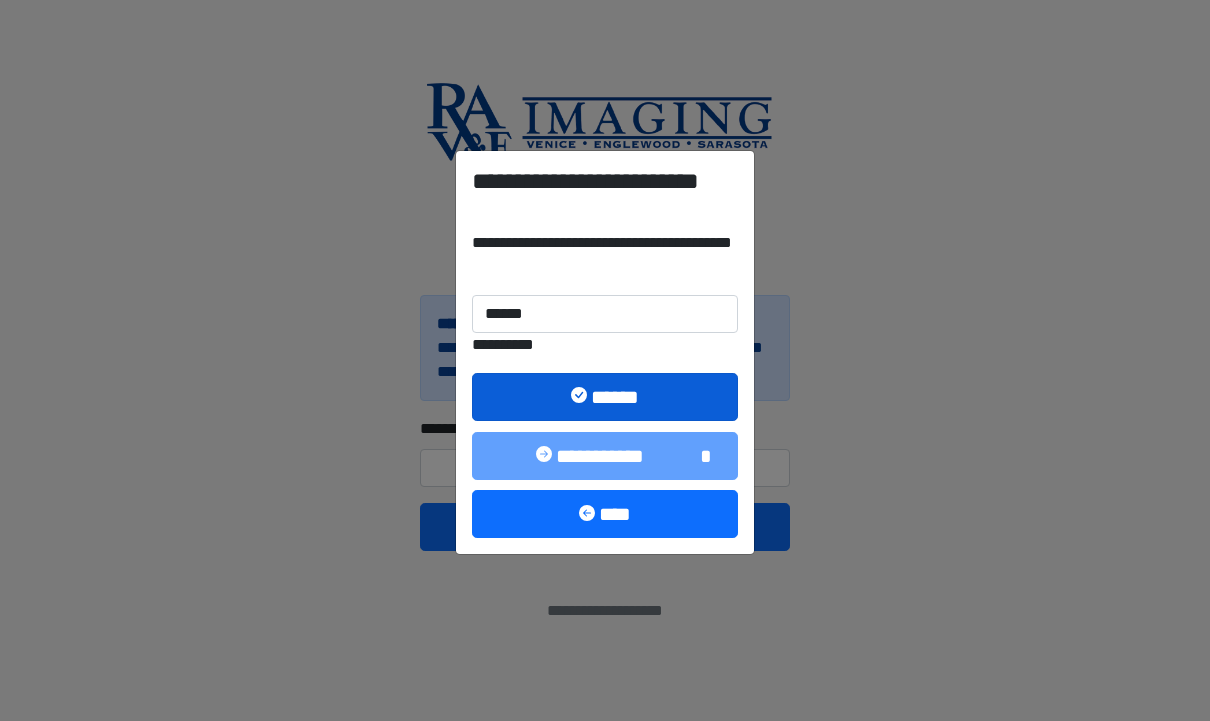 click on "******" at bounding box center [605, 397] 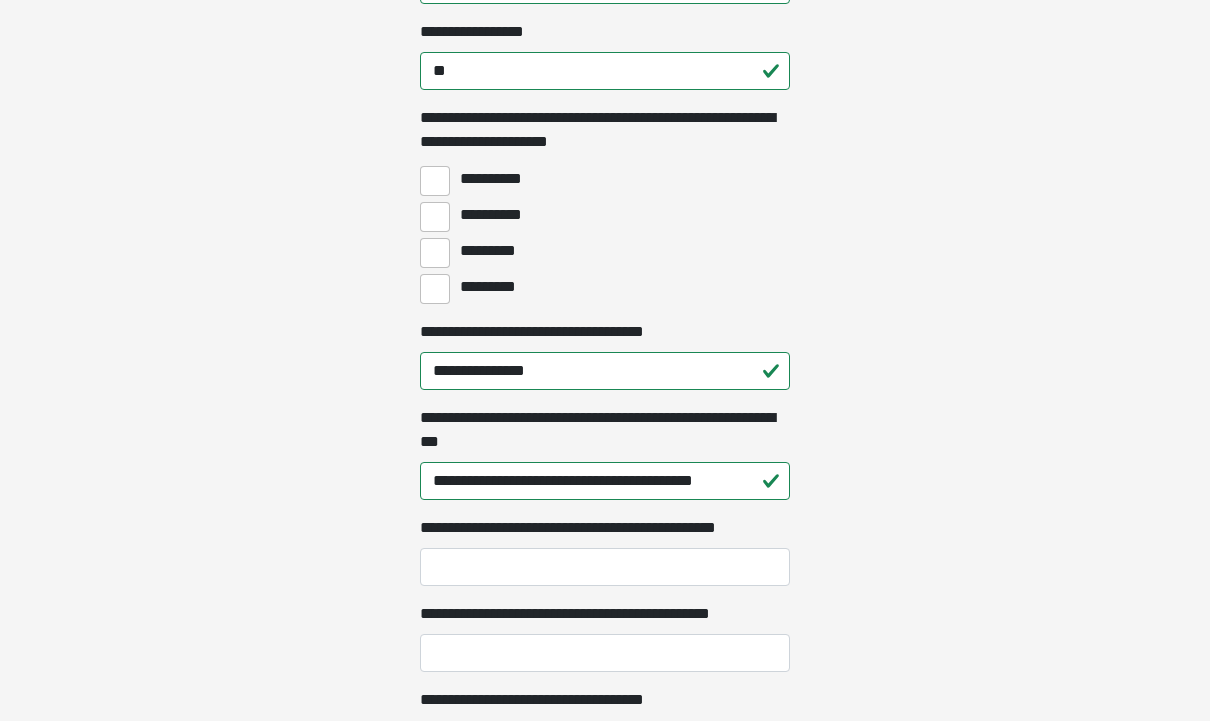scroll, scrollTop: 1614, scrollLeft: 0, axis: vertical 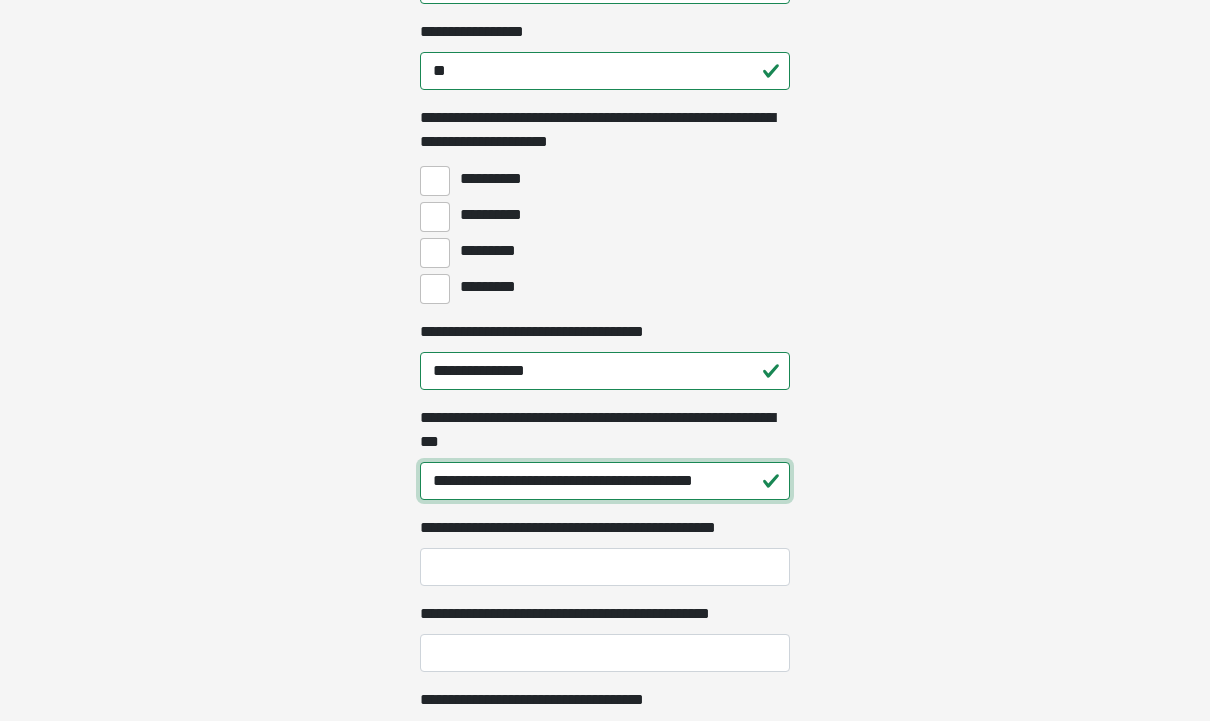 click on "**********" at bounding box center [605, 481] 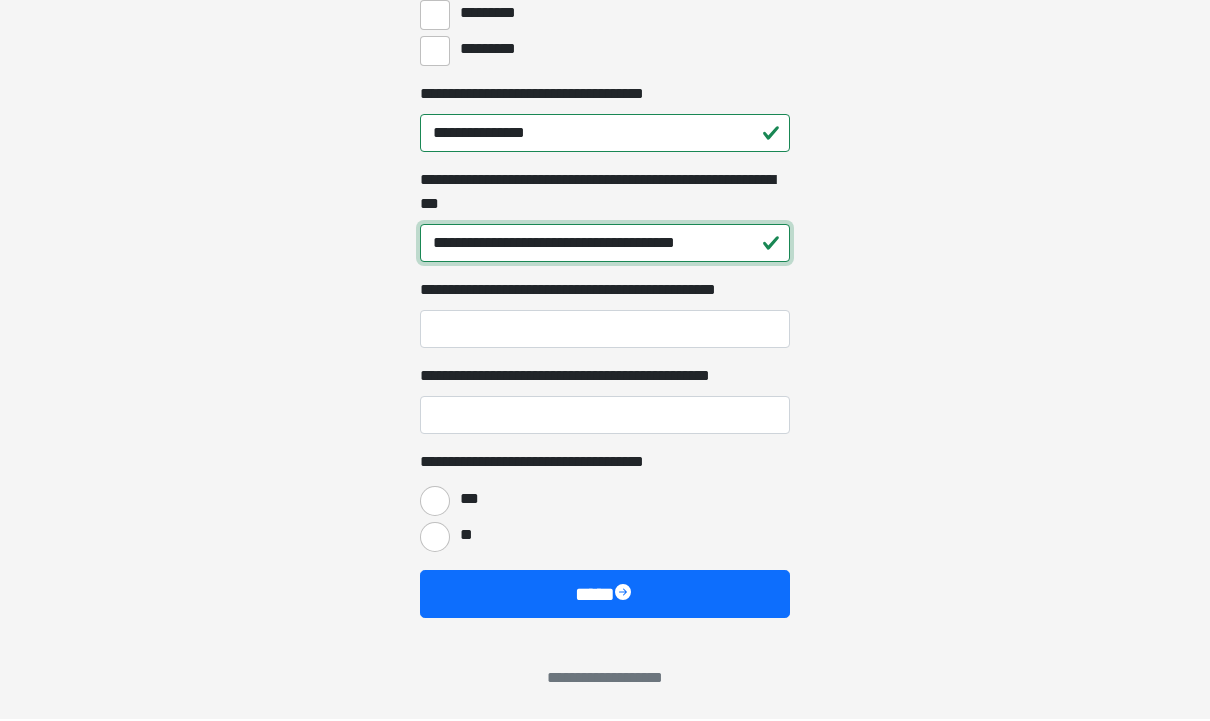 scroll, scrollTop: 1852, scrollLeft: 0, axis: vertical 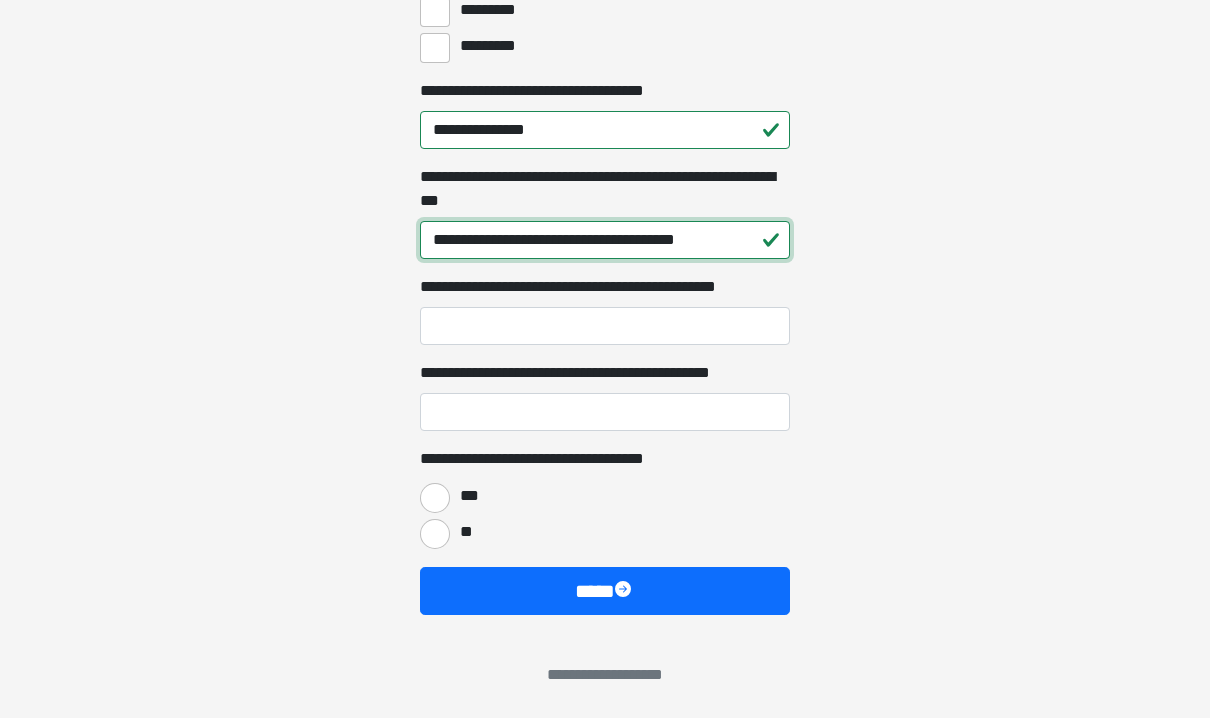 type on "**********" 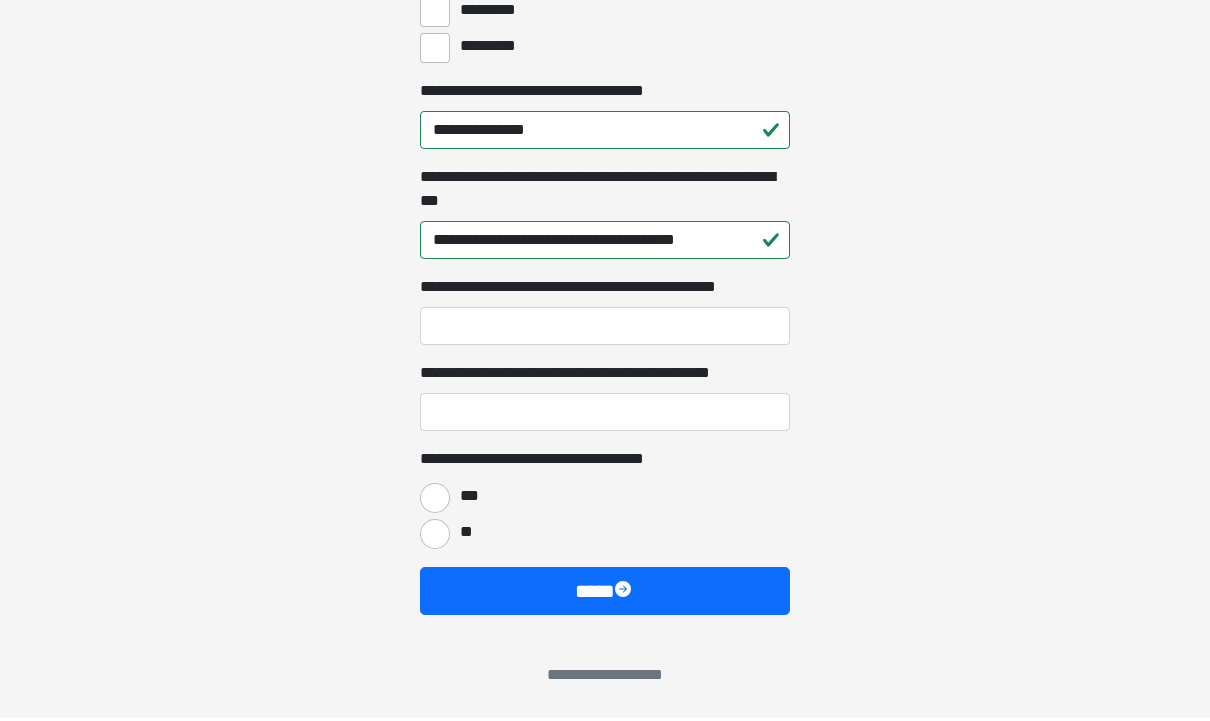 click on "**********" at bounding box center [605, -1492] 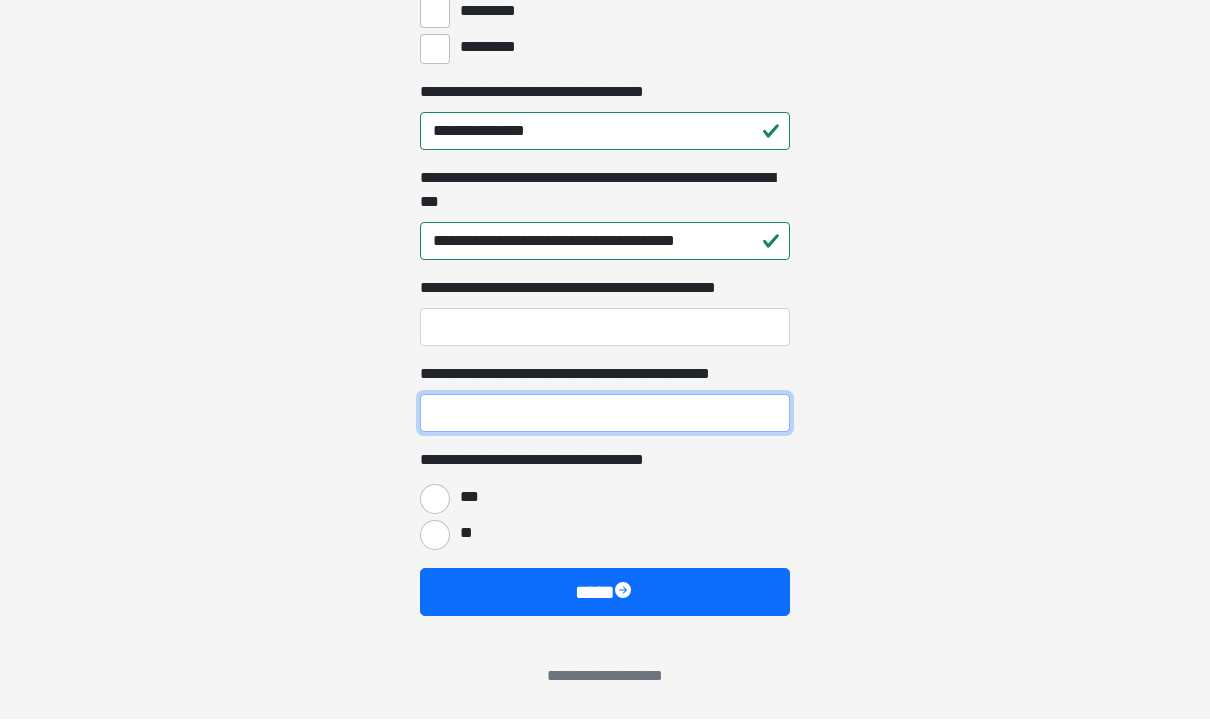 click on "**********" at bounding box center [605, 415] 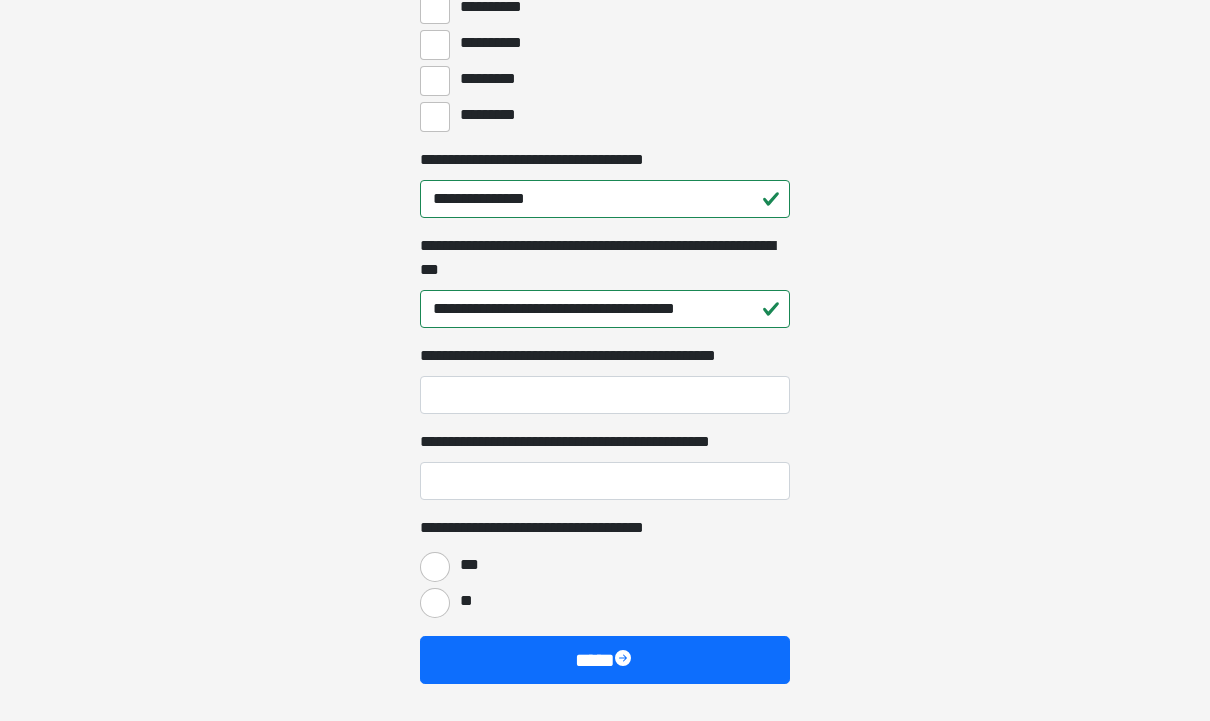click on "***" at bounding box center (435, 568) 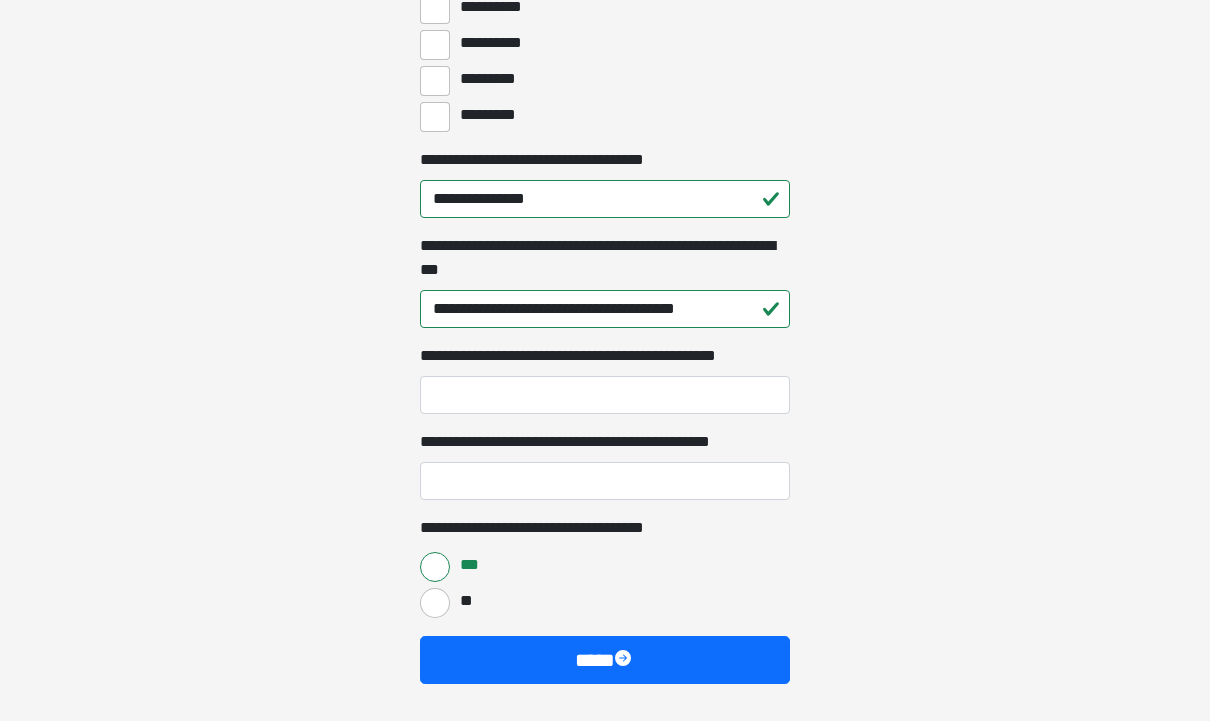 scroll, scrollTop: 1785, scrollLeft: 0, axis: vertical 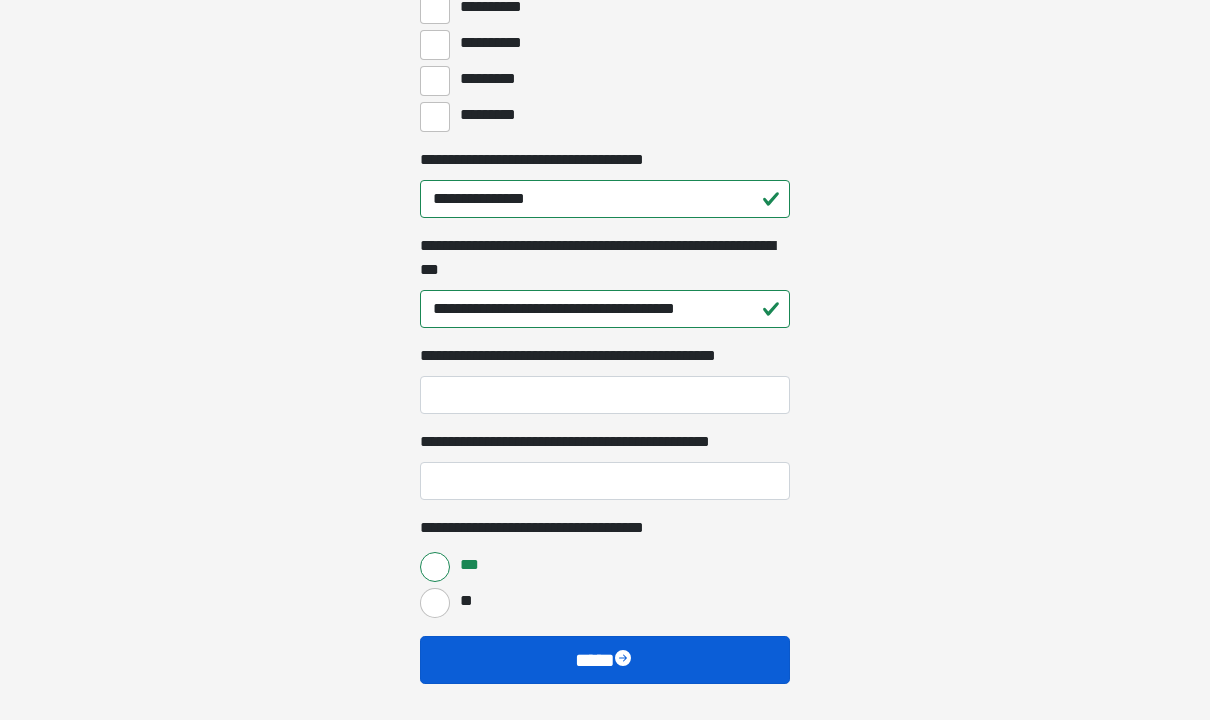 click at bounding box center [625, 661] 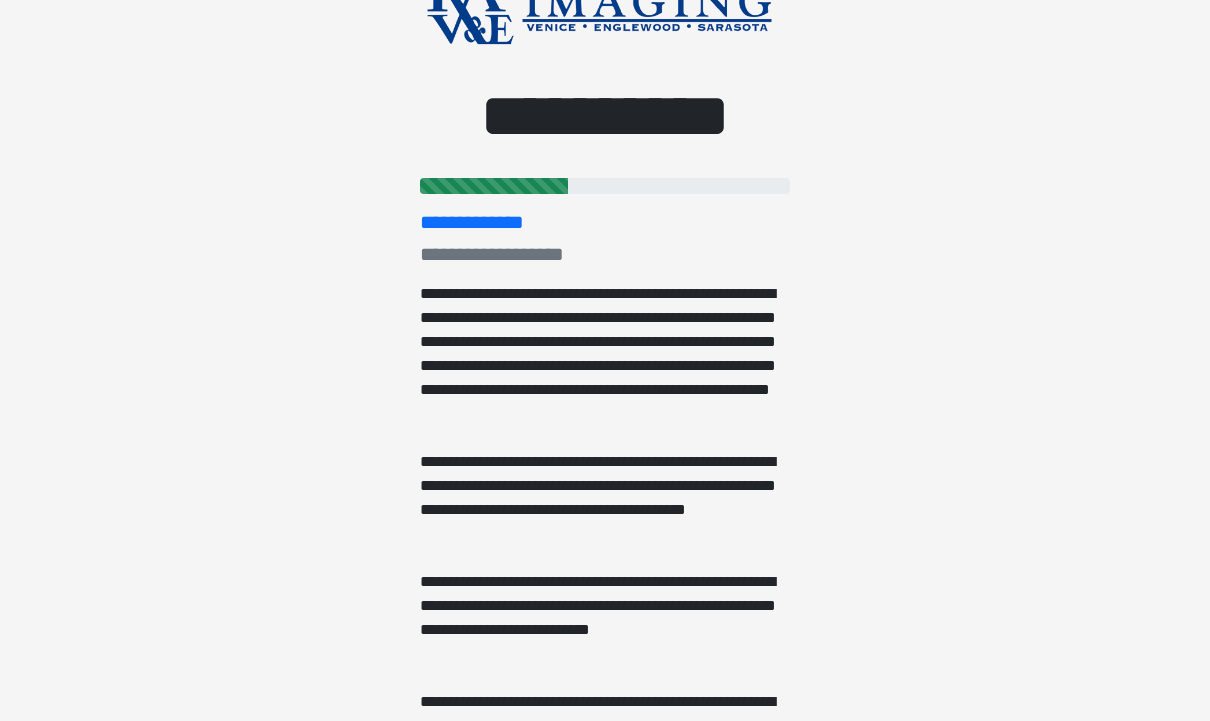 scroll, scrollTop: 0, scrollLeft: 0, axis: both 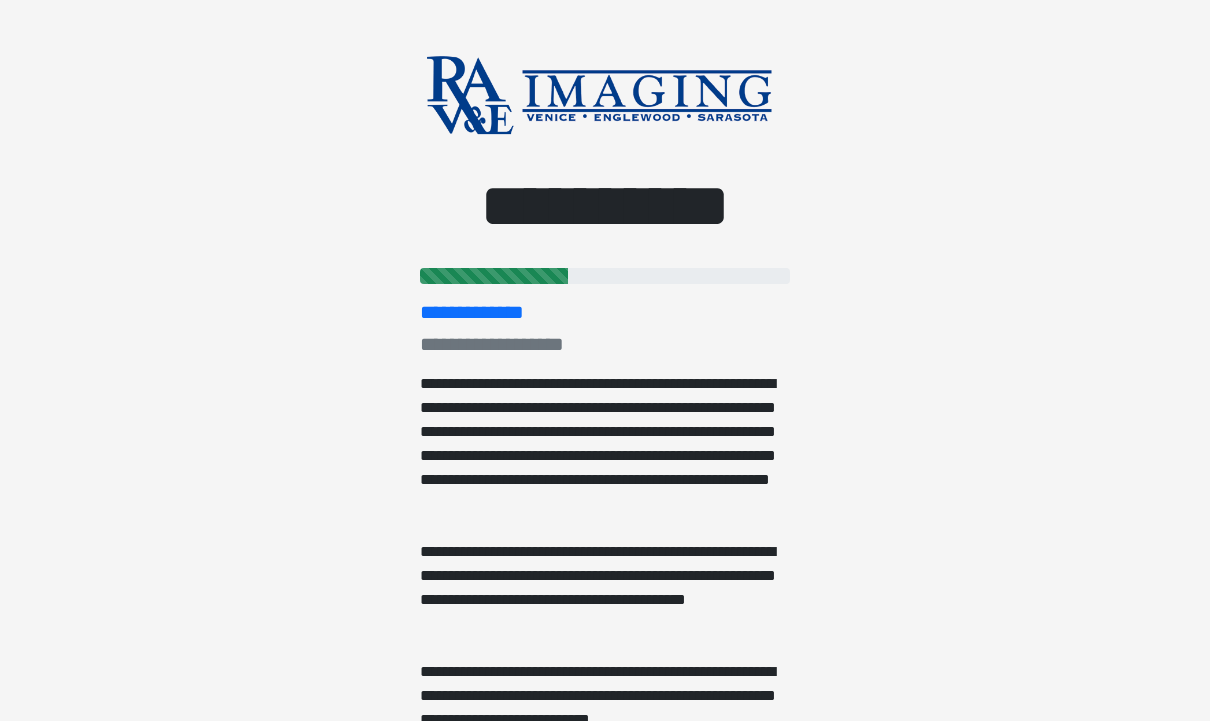 click on "**********" at bounding box center [605, 1179] 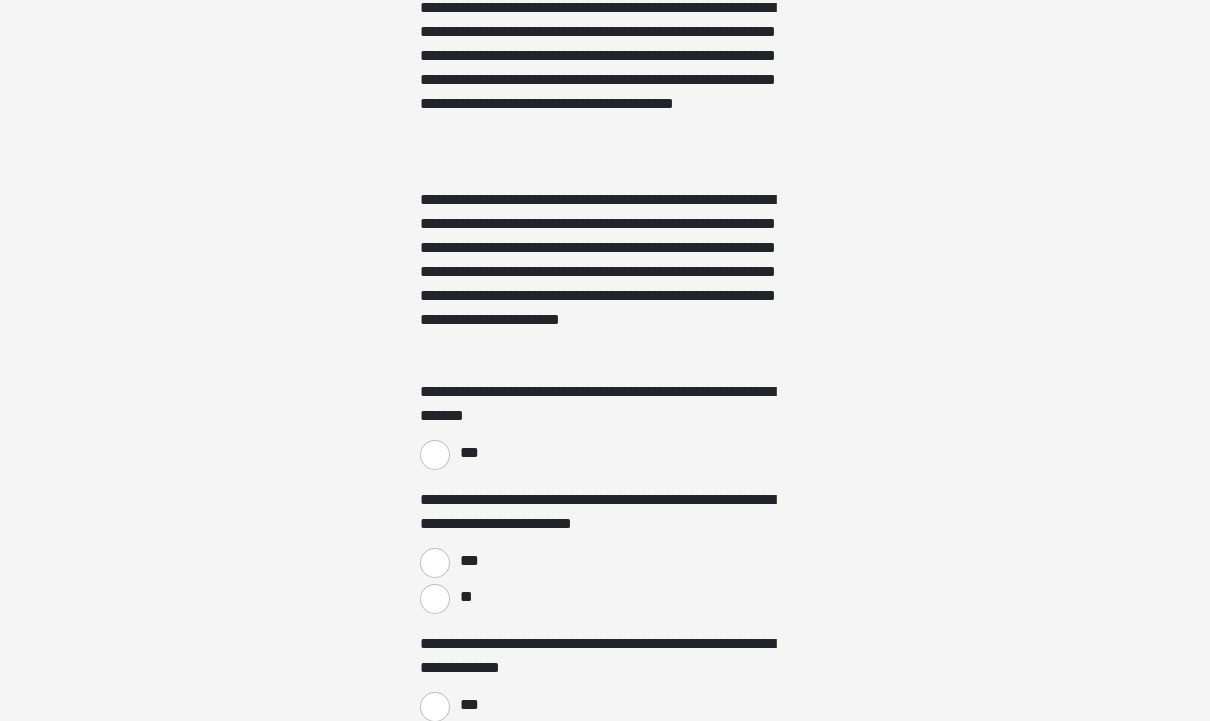 scroll, scrollTop: 1144, scrollLeft: 0, axis: vertical 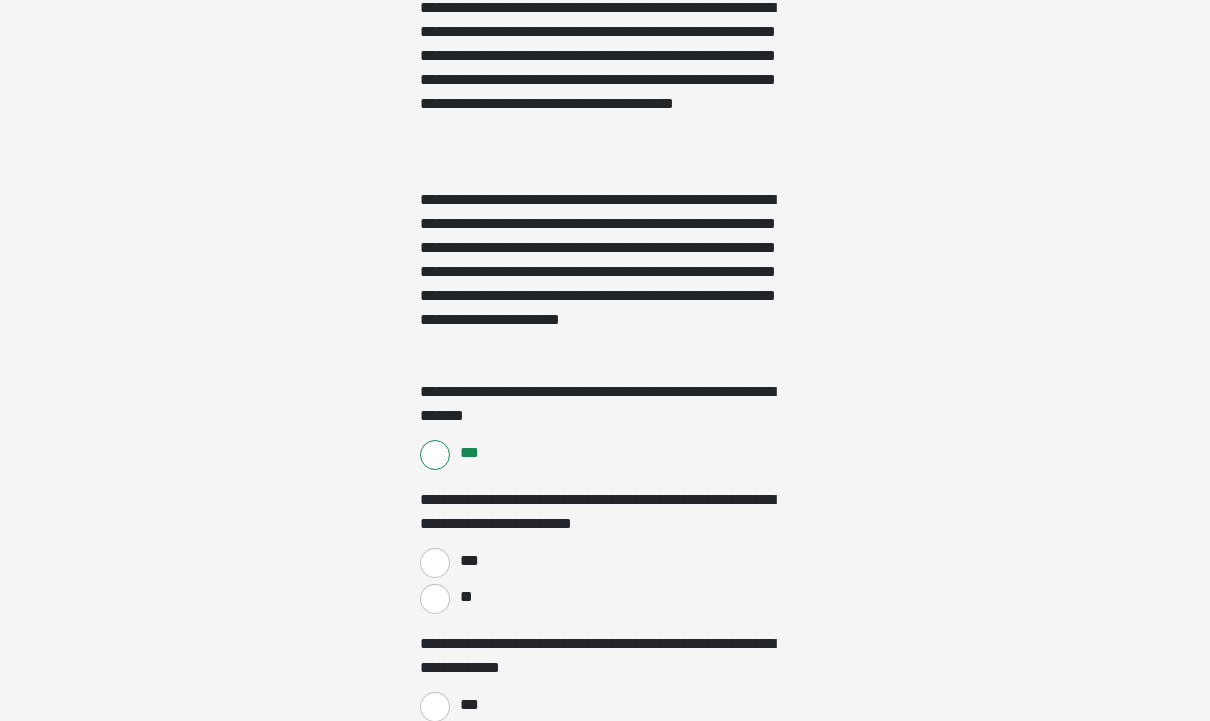 click on "***" at bounding box center [435, 563] 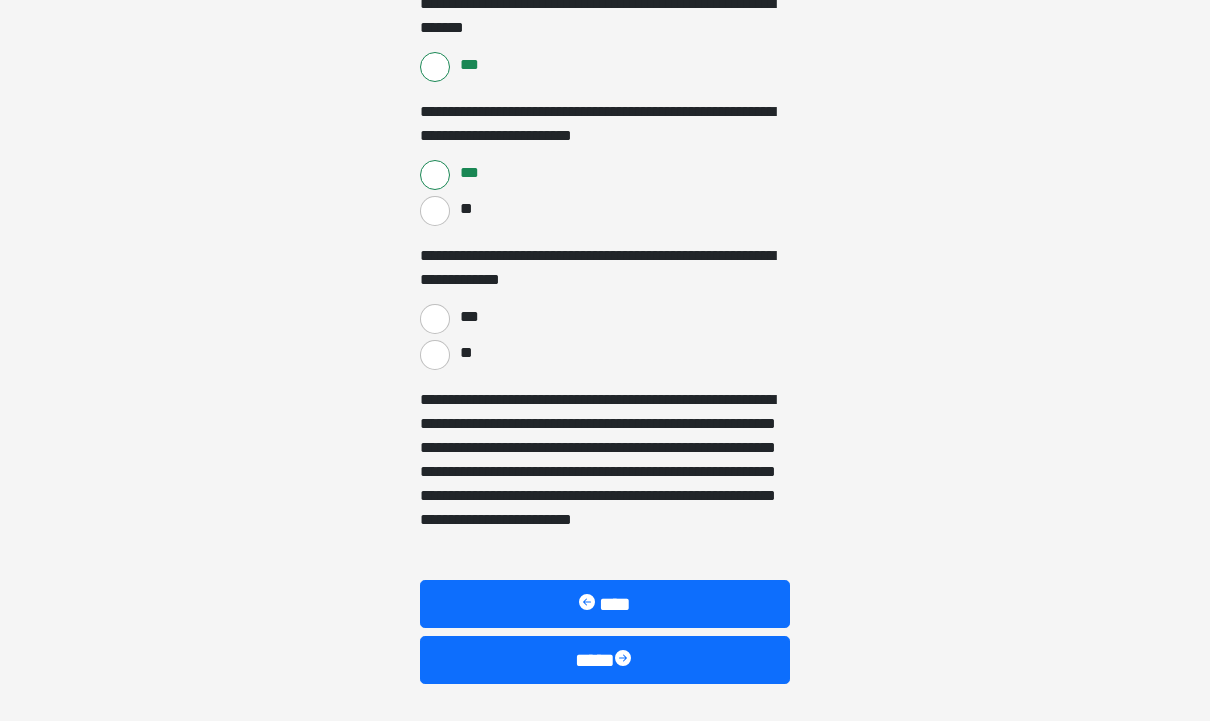 scroll, scrollTop: 1531, scrollLeft: 0, axis: vertical 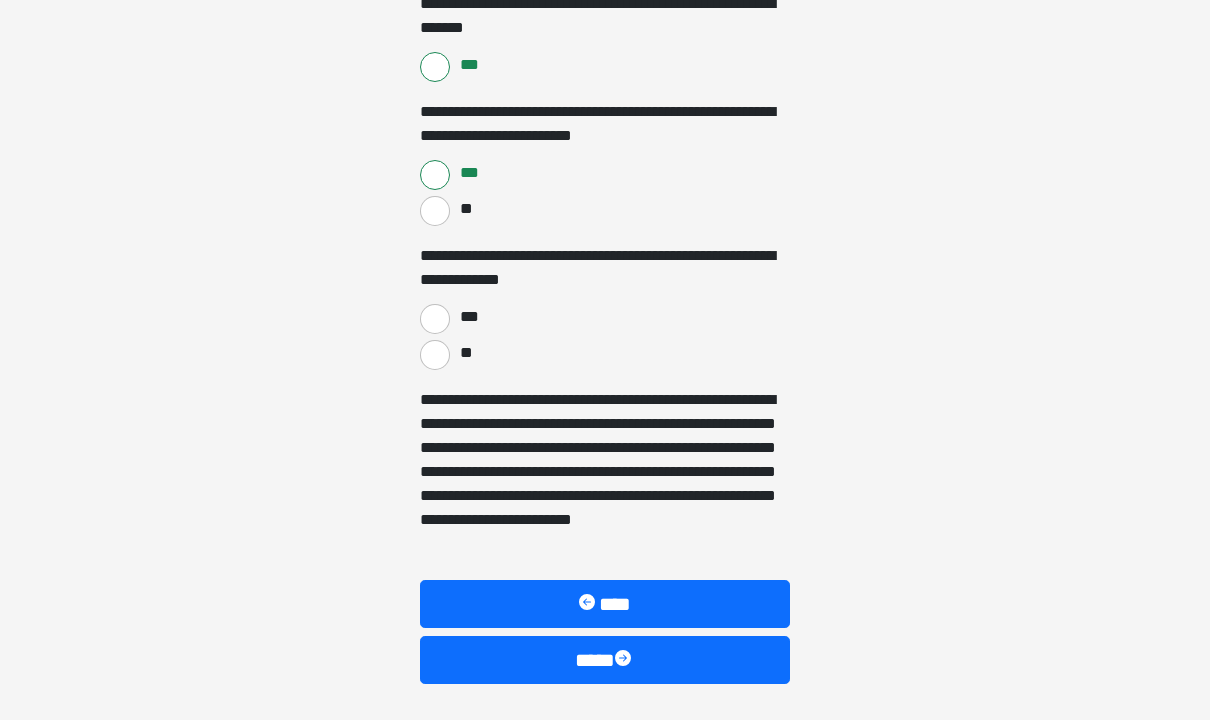 click on "**" at bounding box center (435, 356) 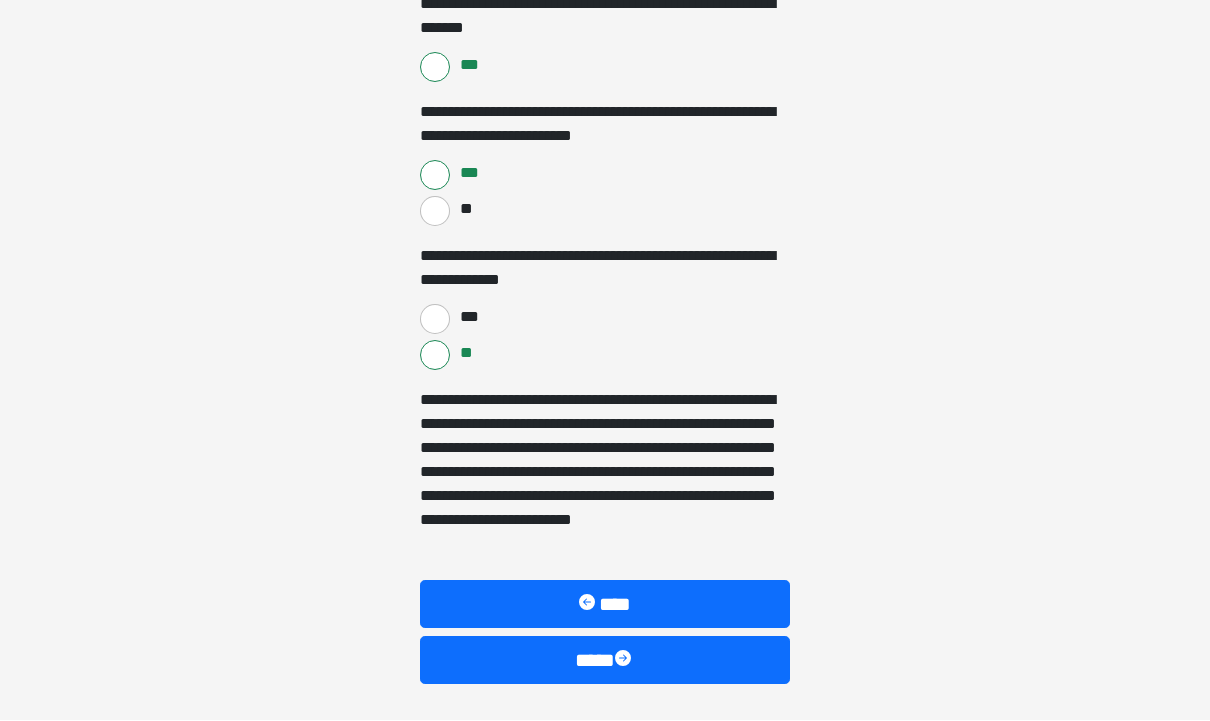 scroll, scrollTop: 1531, scrollLeft: 0, axis: vertical 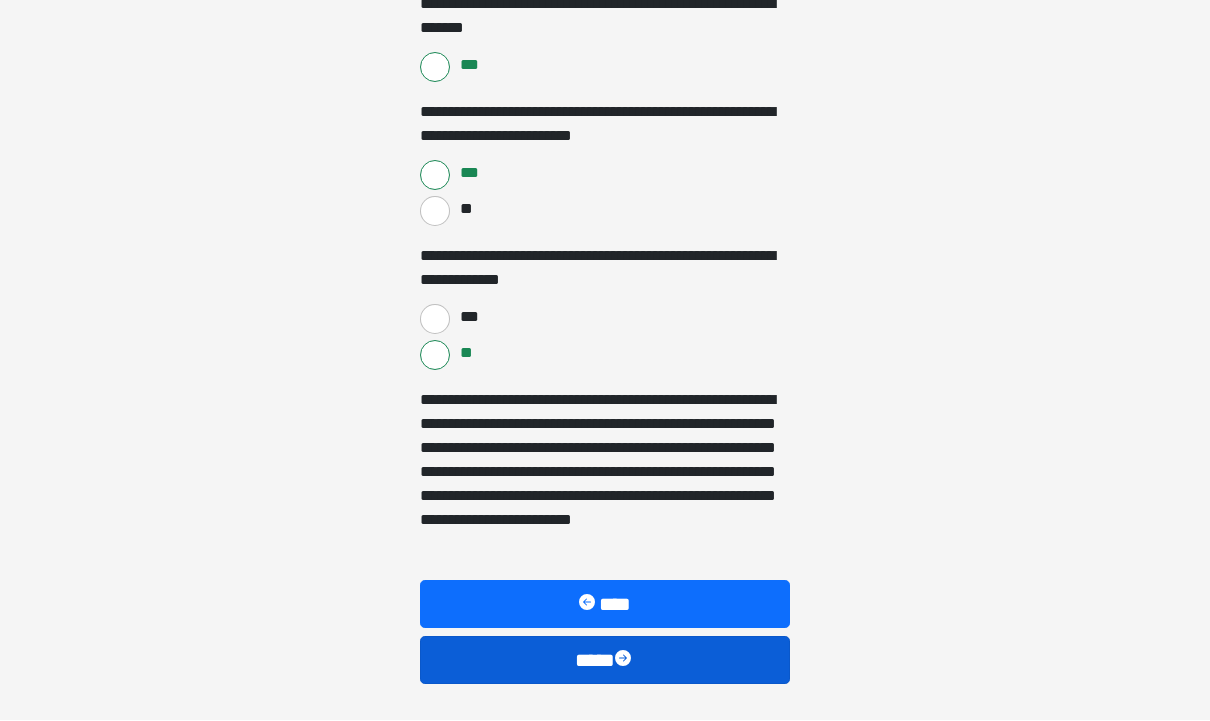 click on "****" at bounding box center (605, 661) 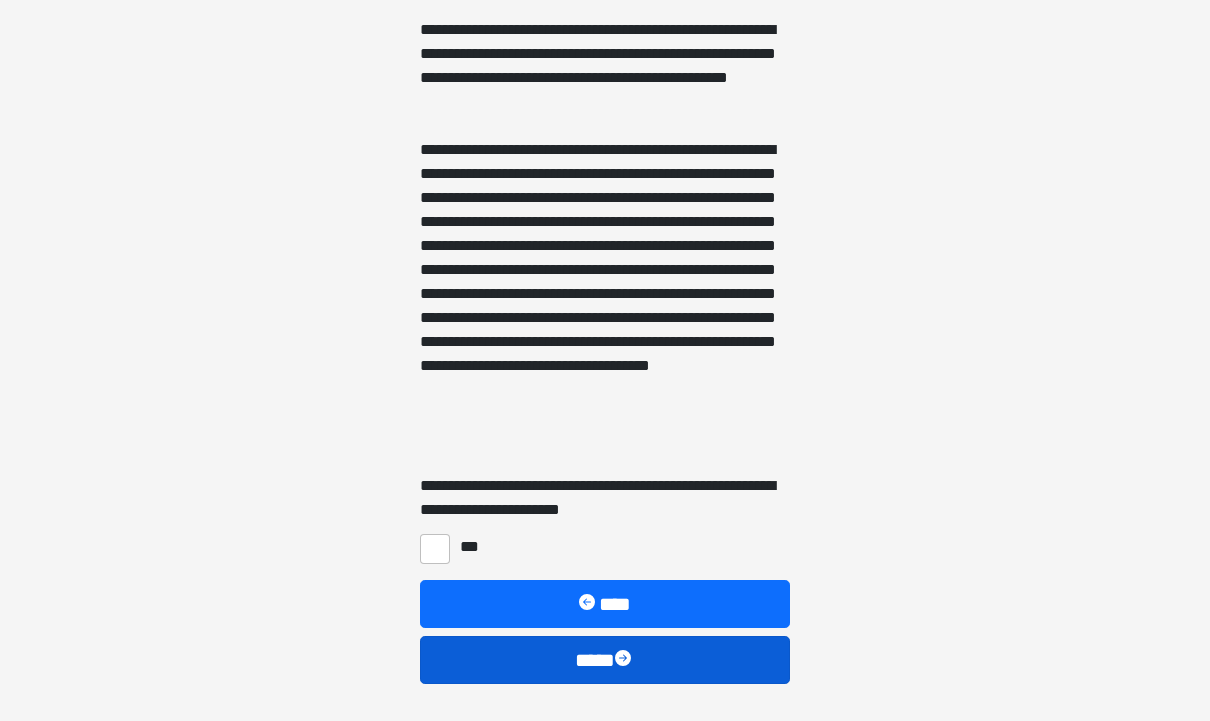 scroll, scrollTop: 785, scrollLeft: 0, axis: vertical 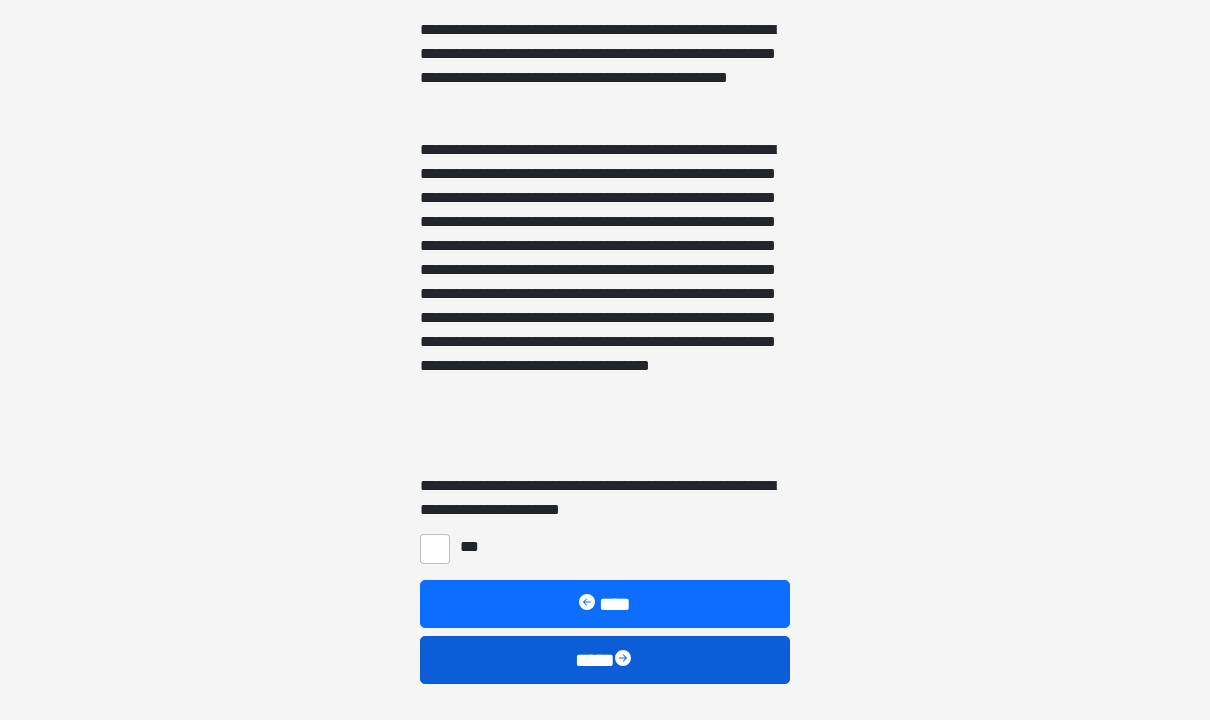 click on "***" at bounding box center (435, 550) 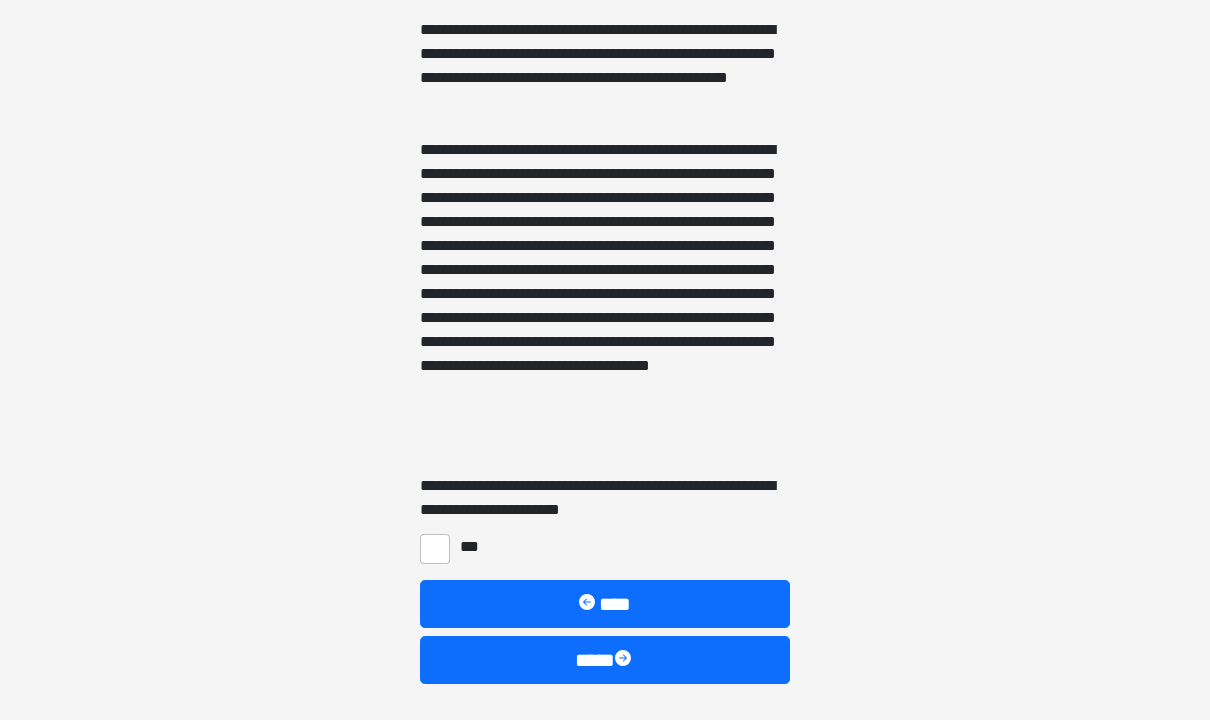 checkbox on "****" 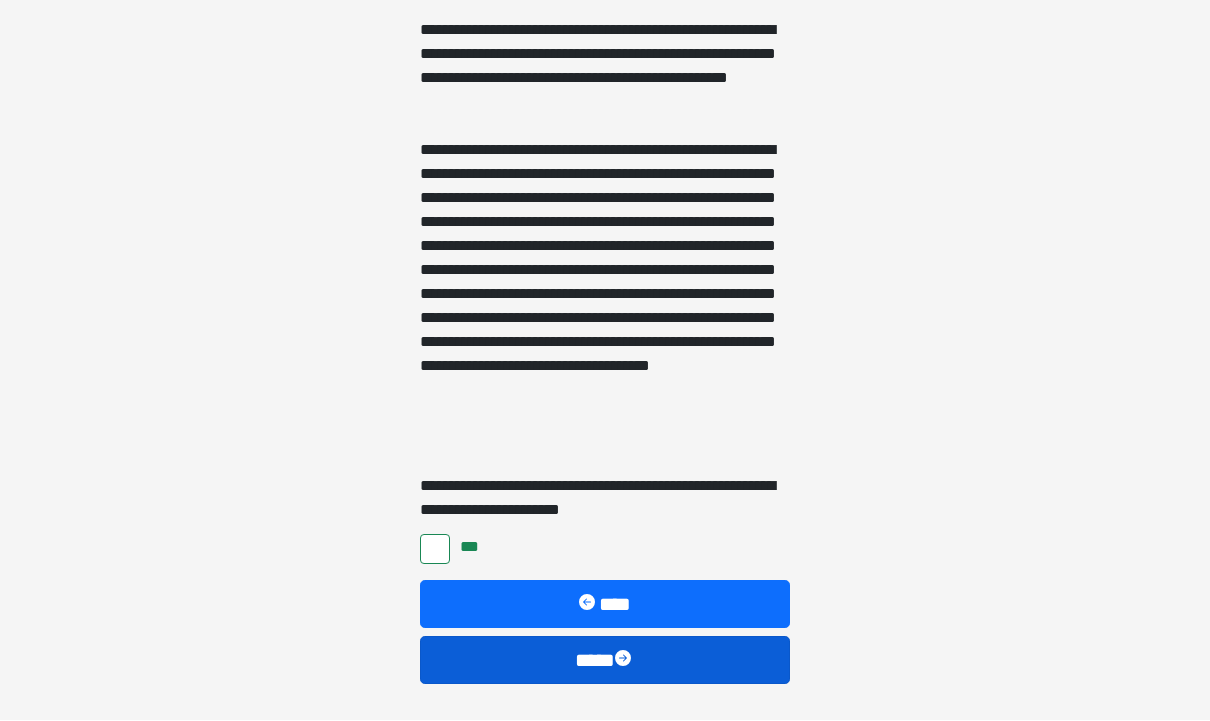 click on "****" at bounding box center [605, 661] 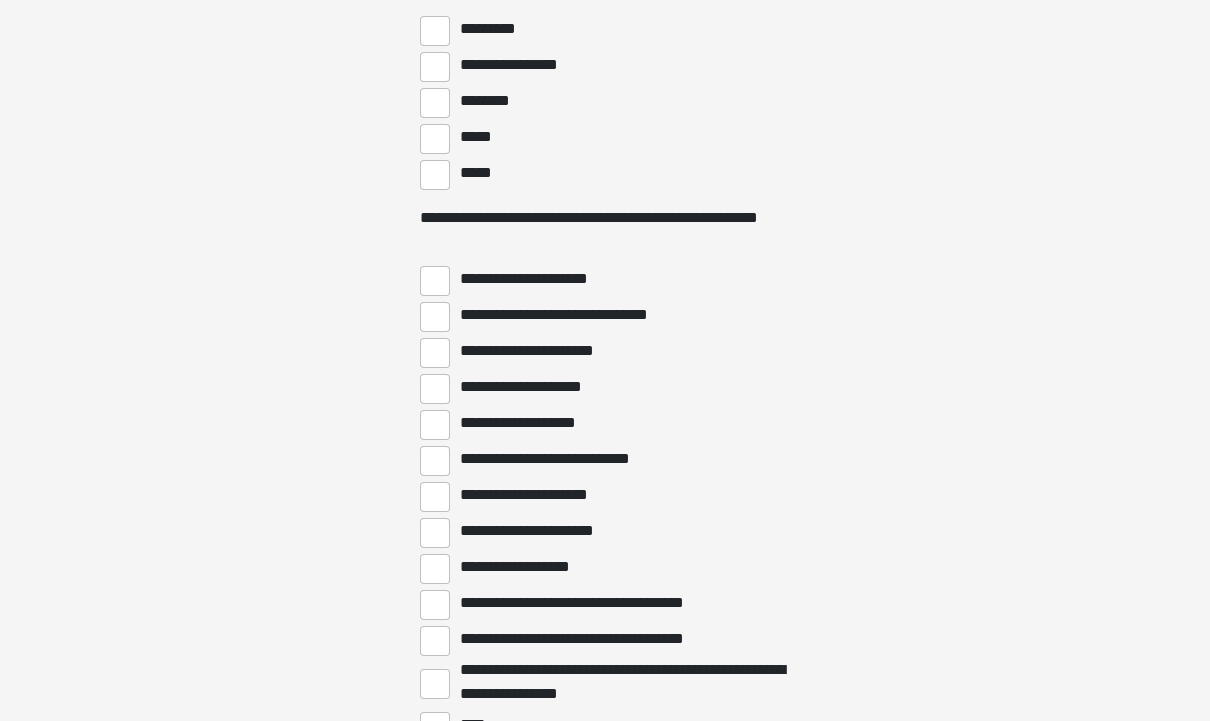 scroll, scrollTop: 0, scrollLeft: 0, axis: both 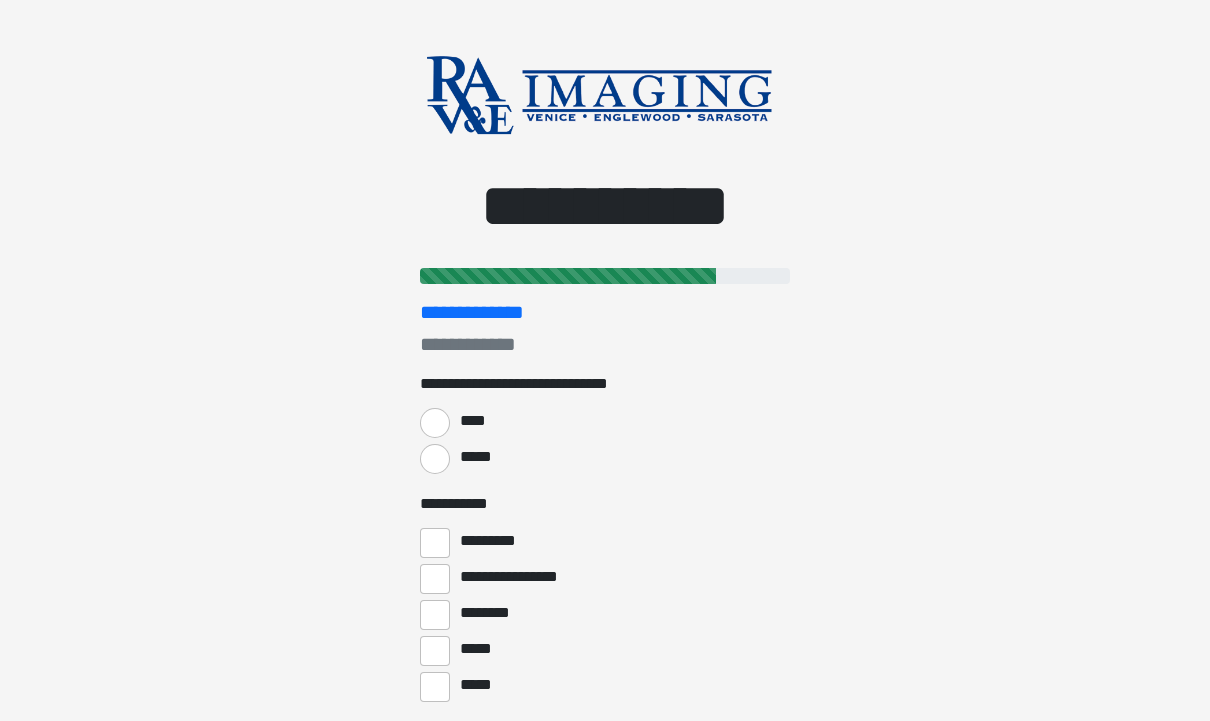 click on "*****" at bounding box center [435, 459] 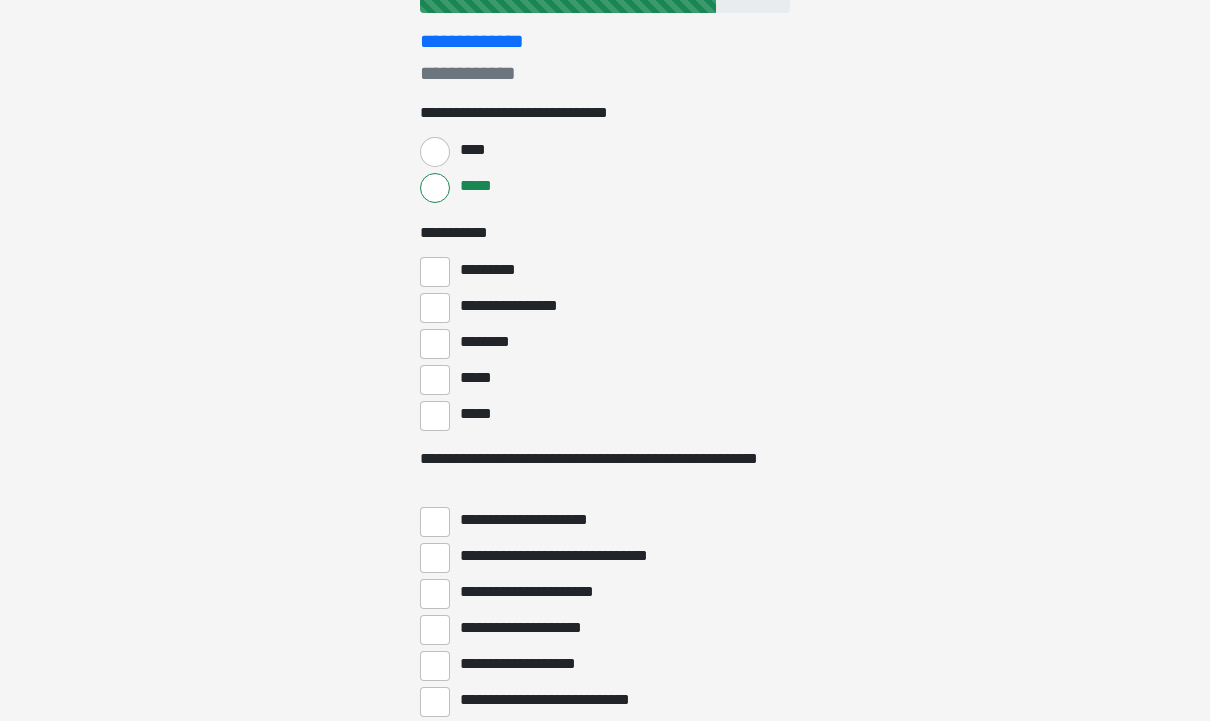 scroll, scrollTop: 271, scrollLeft: 0, axis: vertical 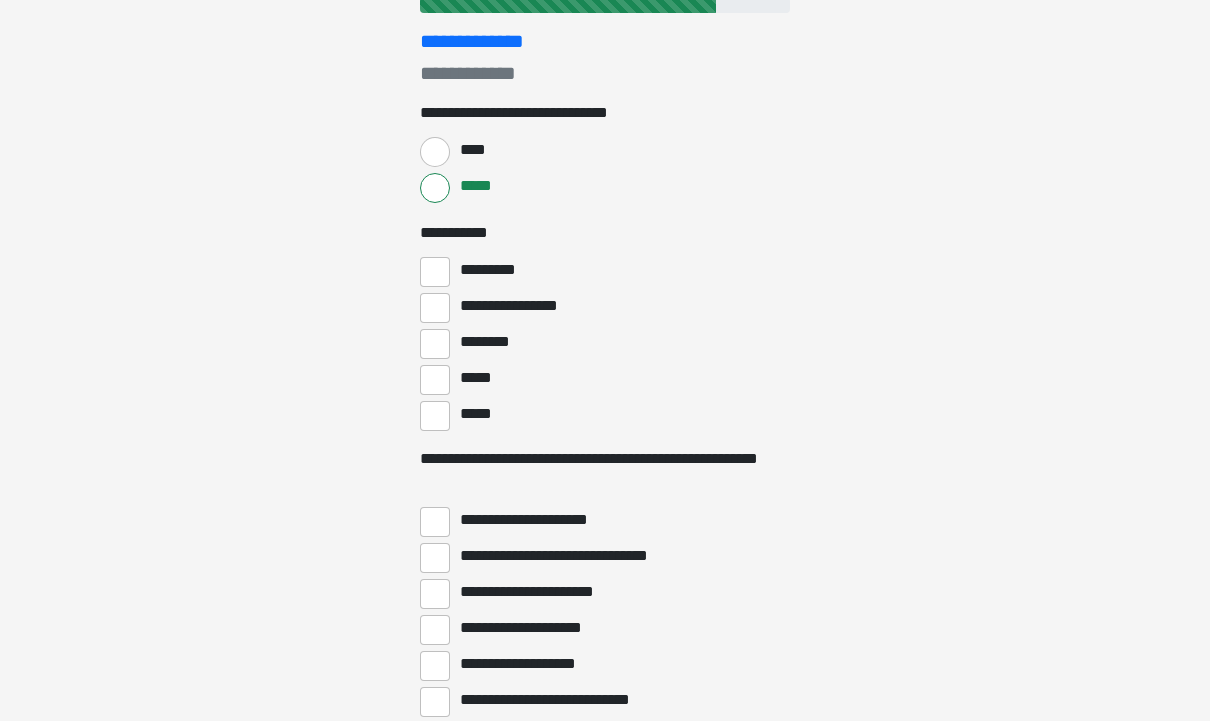 click on "*********" at bounding box center [435, 272] 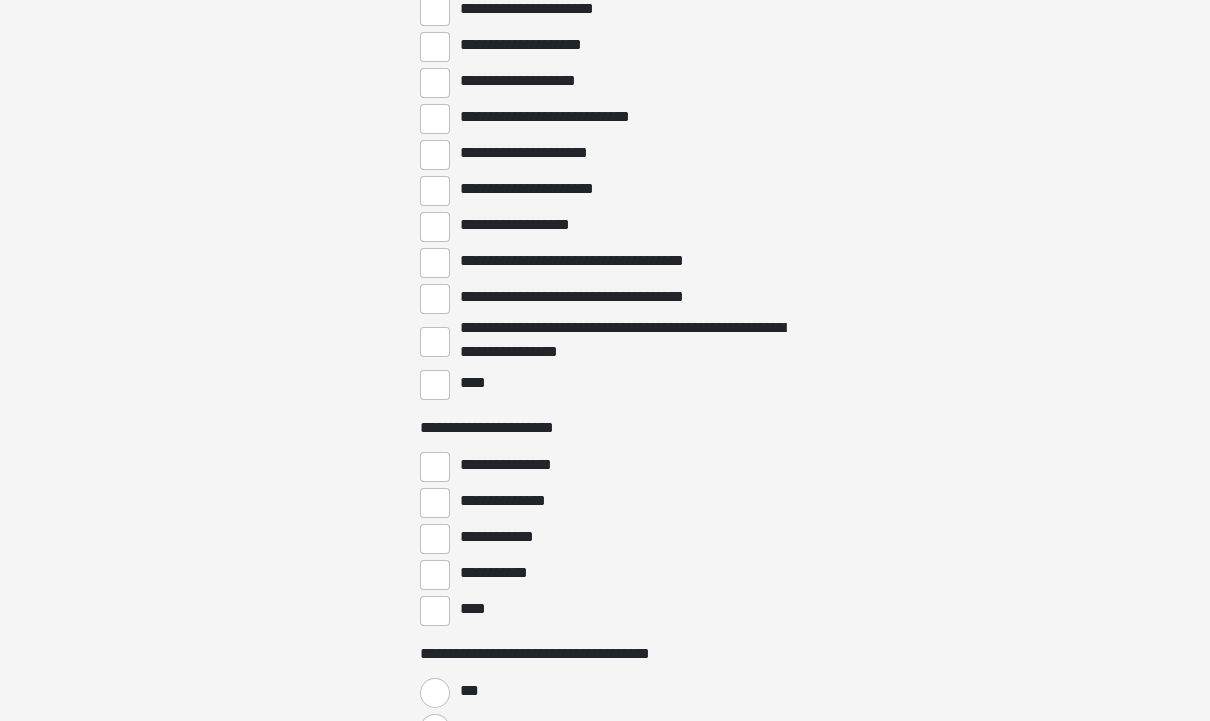 scroll, scrollTop: 855, scrollLeft: 0, axis: vertical 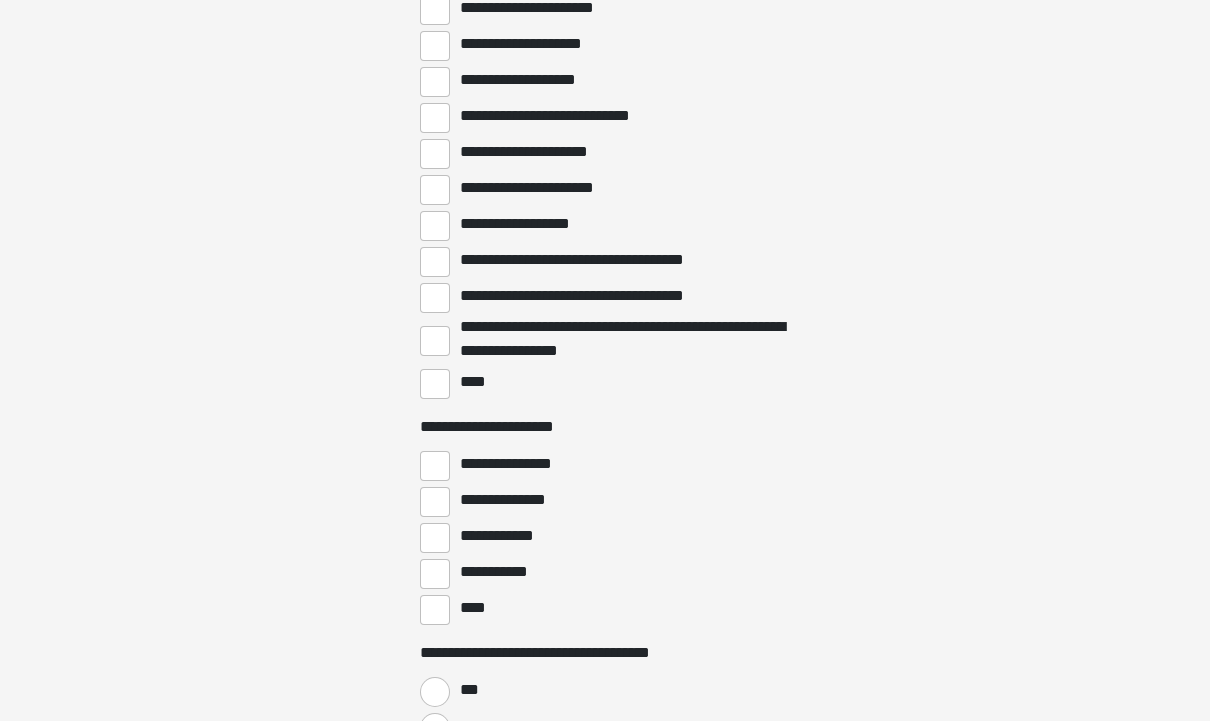 click on "****" at bounding box center [435, 384] 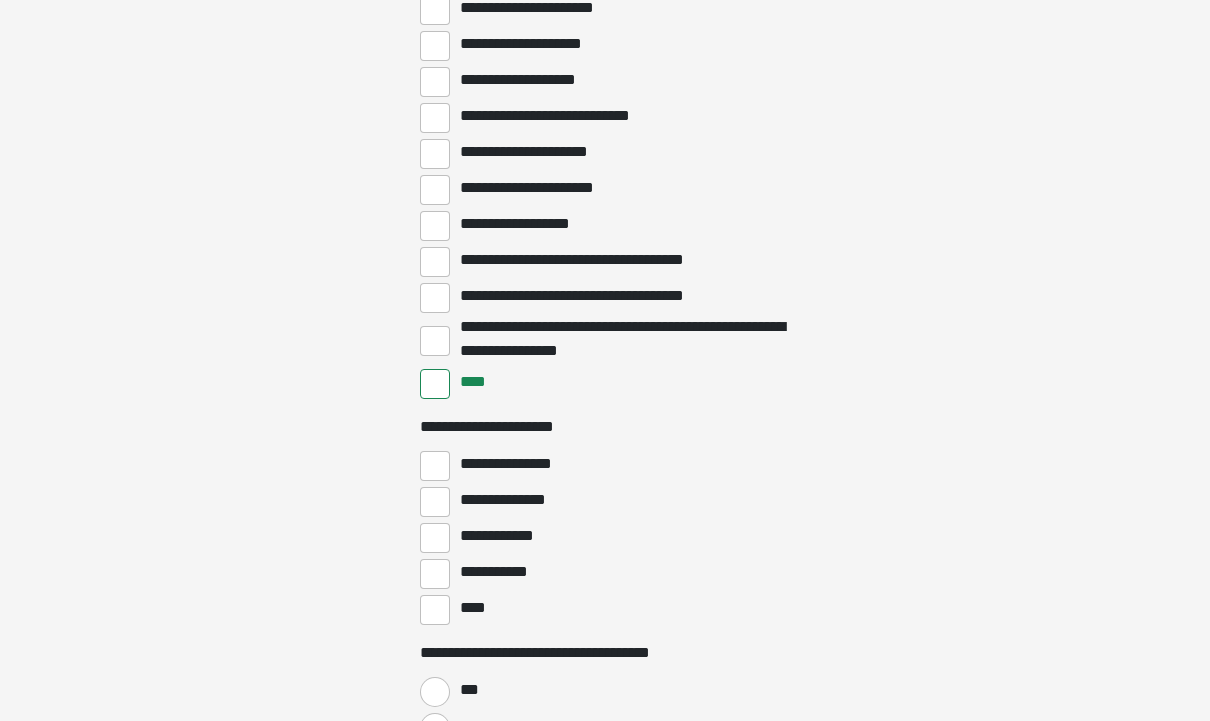 click on "****" at bounding box center [435, 610] 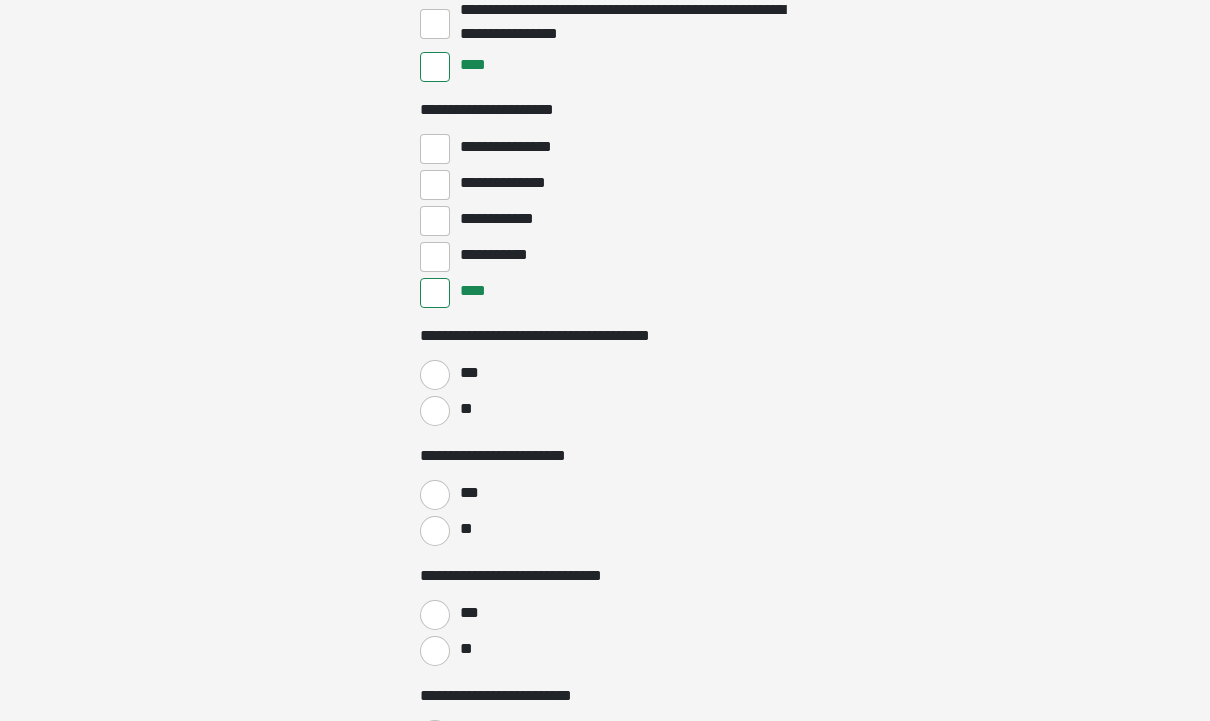 scroll, scrollTop: 1173, scrollLeft: 0, axis: vertical 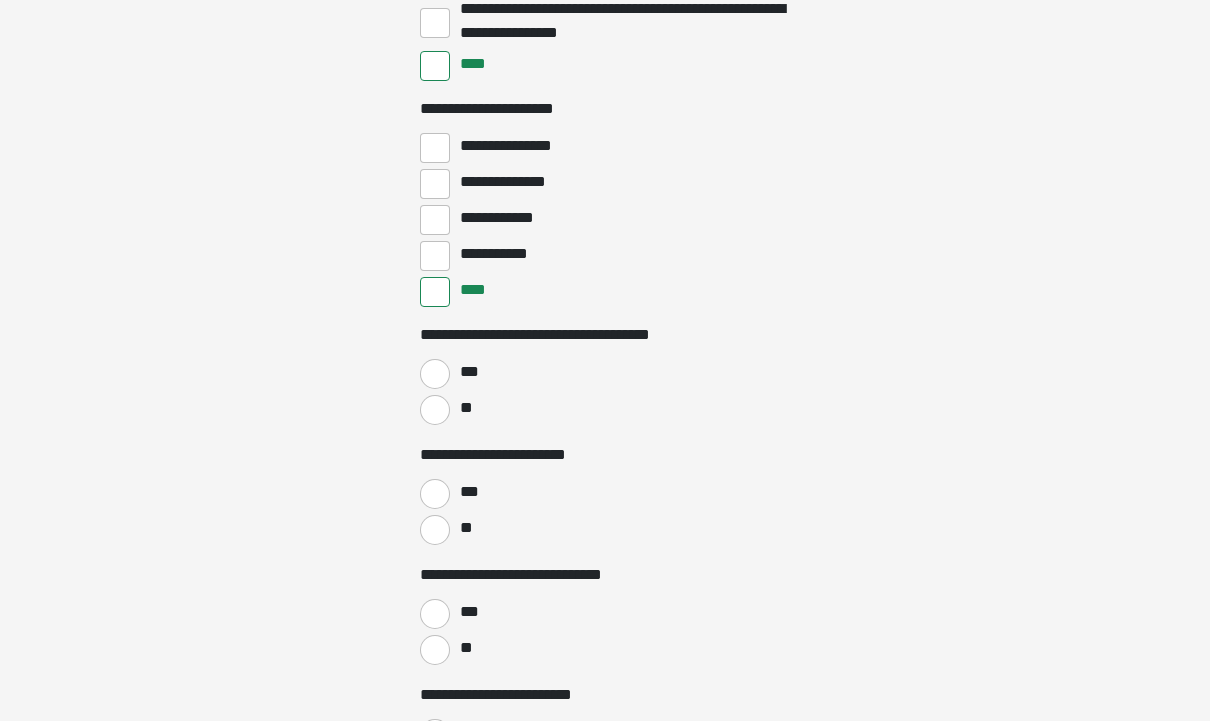 click on "**" at bounding box center (435, 410) 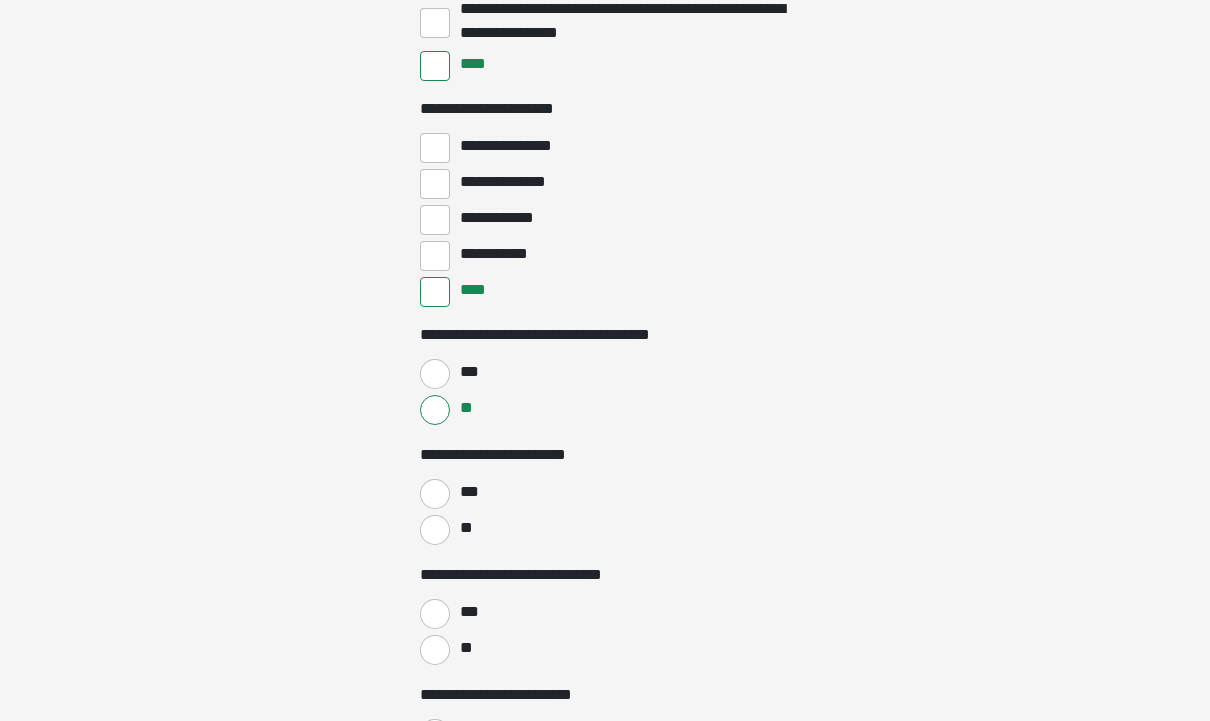 click on "**" at bounding box center [435, 530] 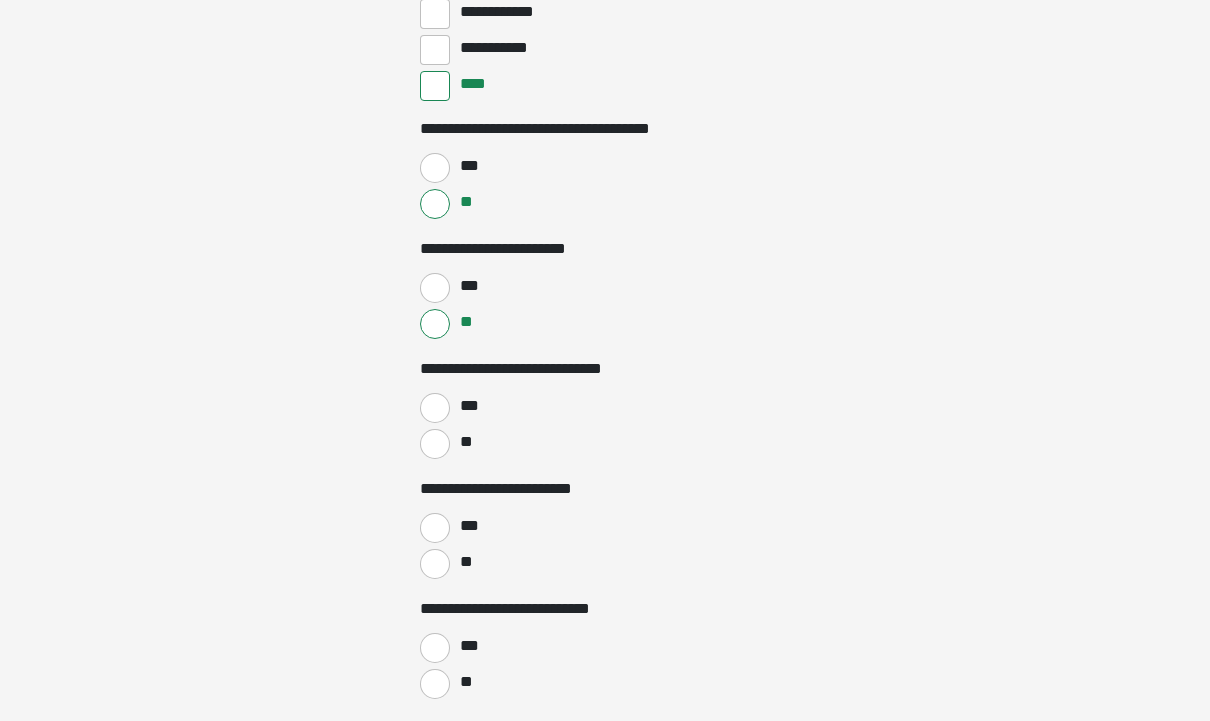 scroll, scrollTop: 1379, scrollLeft: 0, axis: vertical 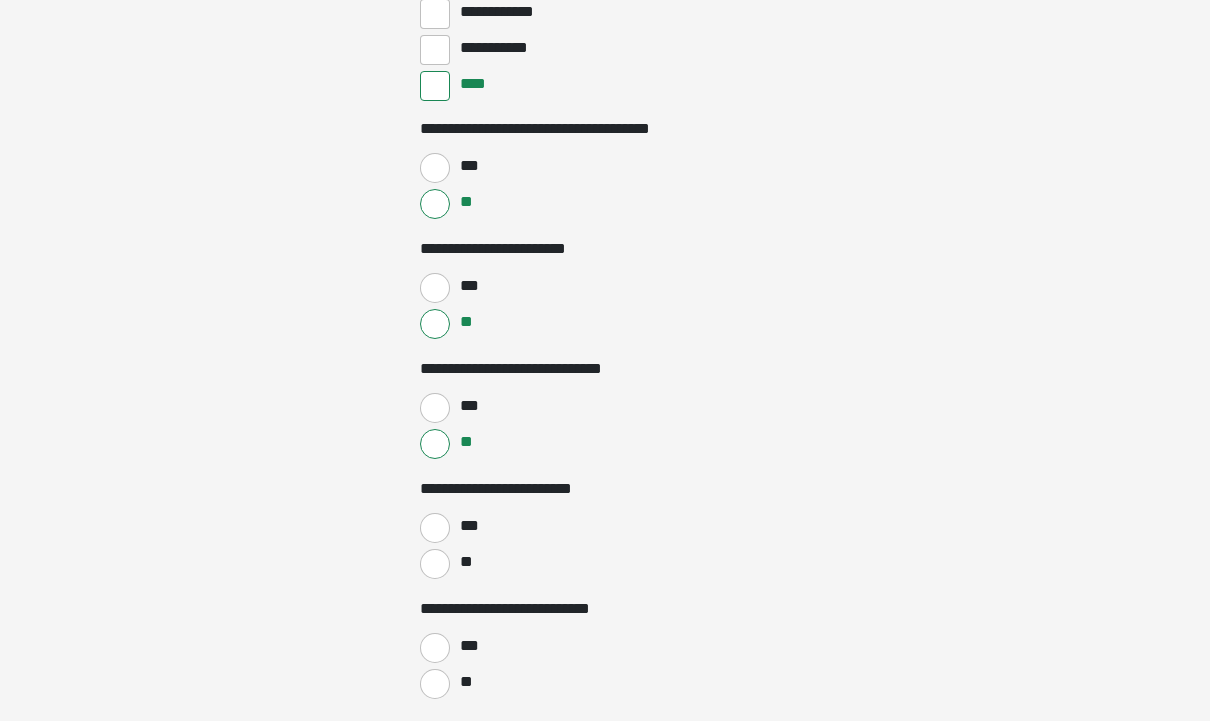 click on "***" at bounding box center [435, 528] 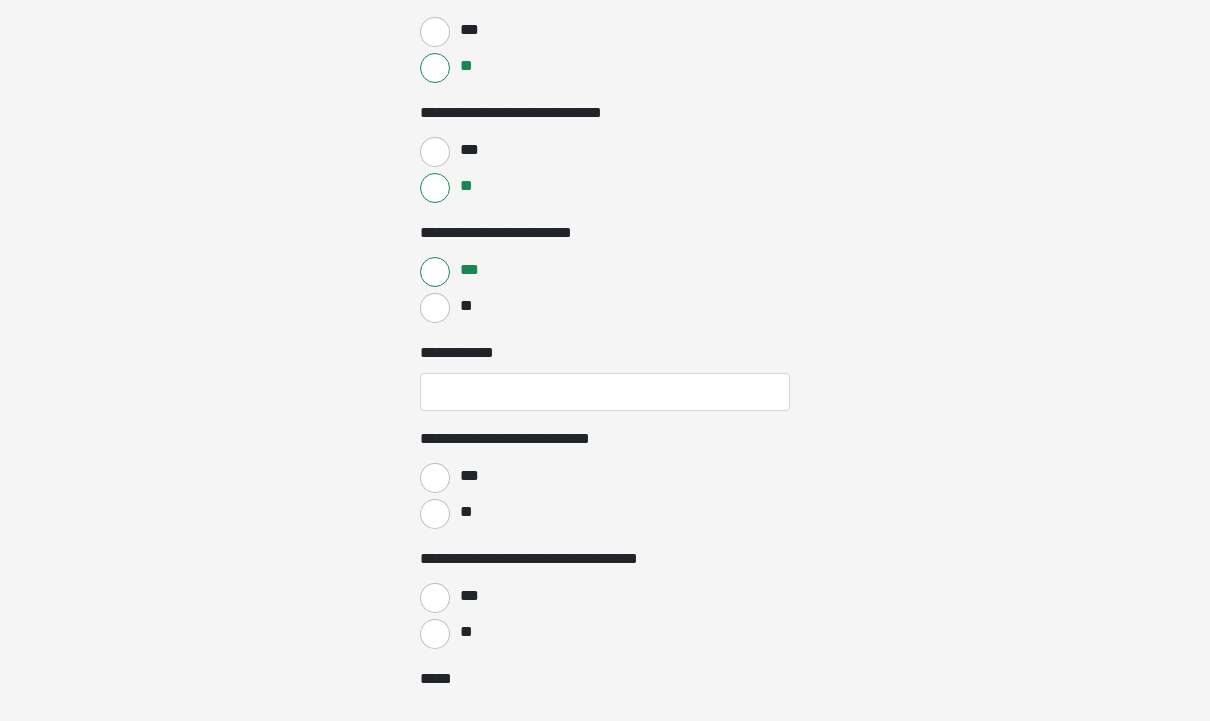 scroll, scrollTop: 1668, scrollLeft: 0, axis: vertical 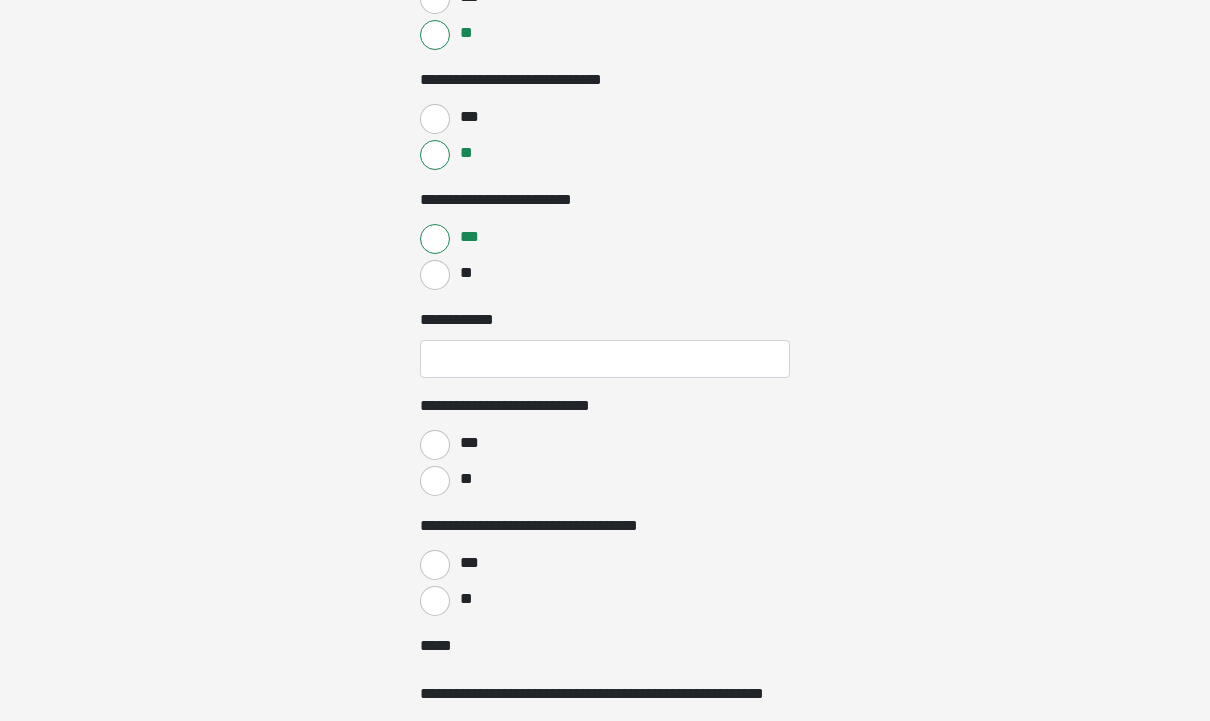 click on "**" at bounding box center [435, 481] 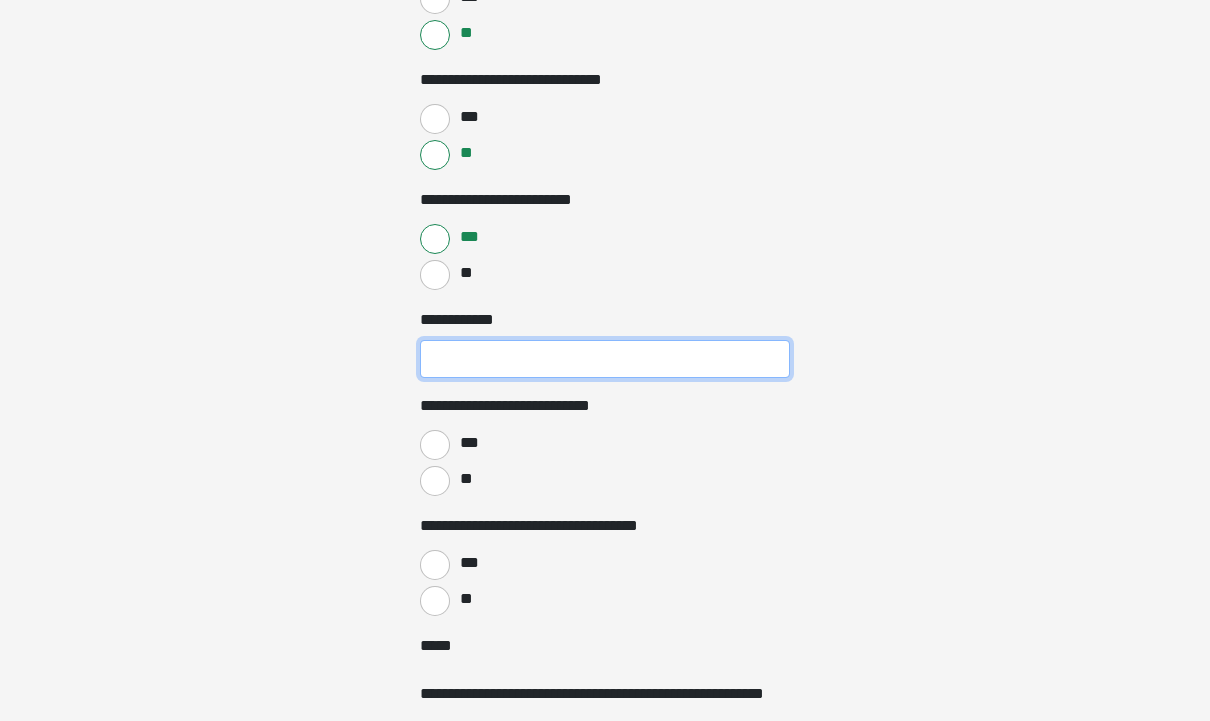 click on "**********" at bounding box center (605, 359) 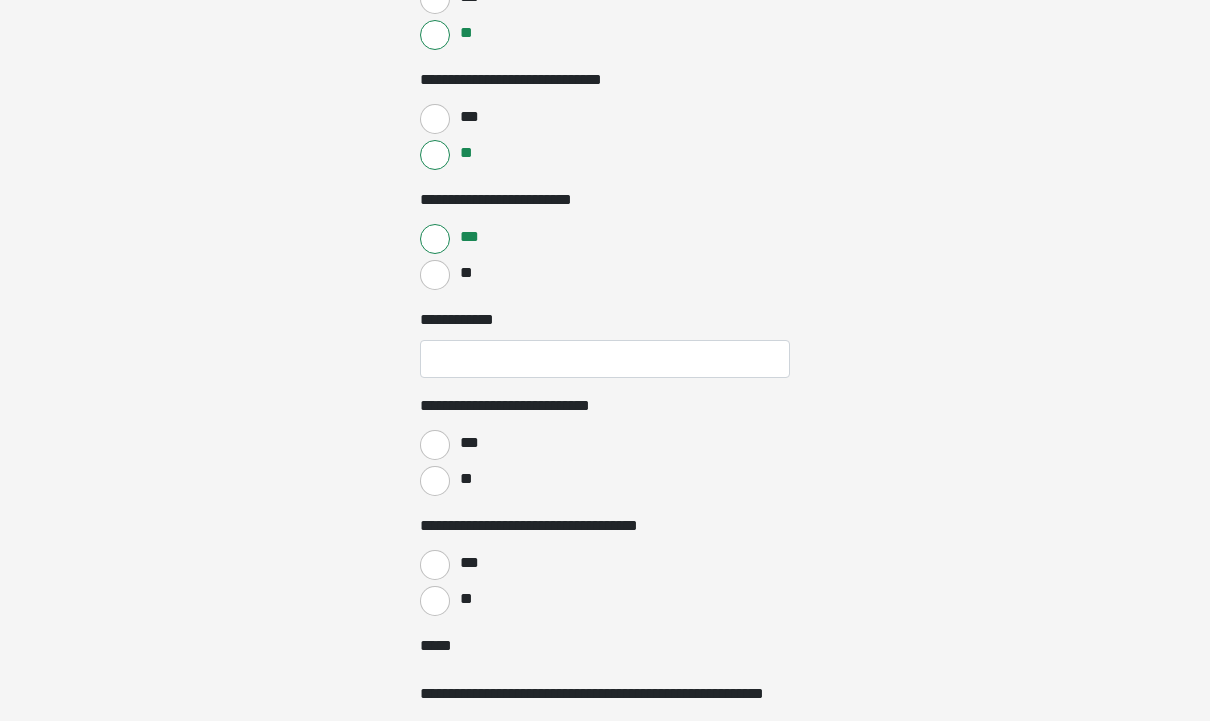 click on "**" at bounding box center [435, 601] 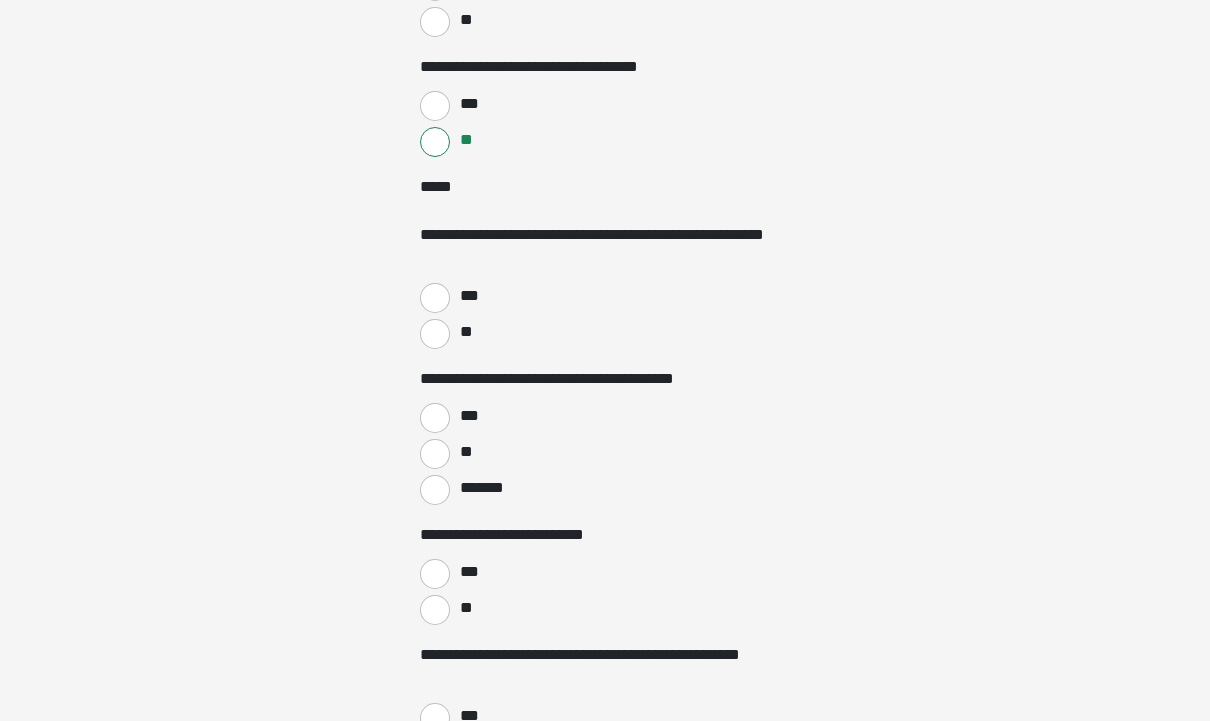 click on "**" at bounding box center [435, 335] 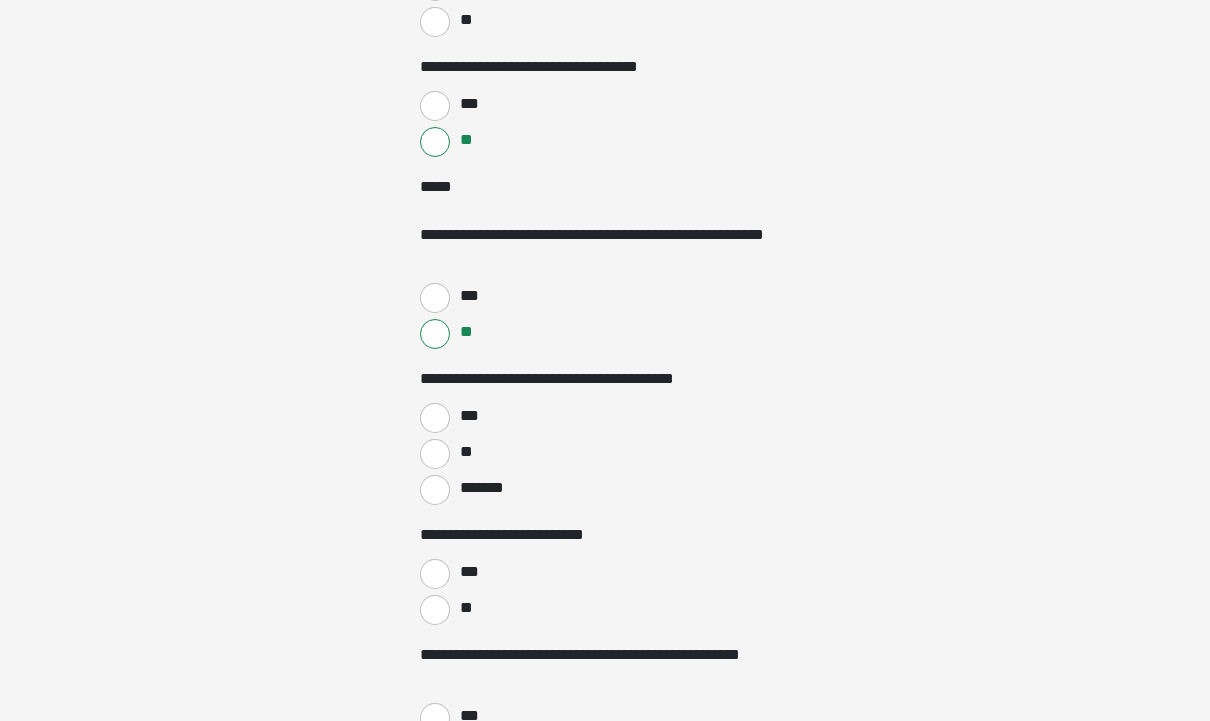 click on "**" at bounding box center (435, 334) 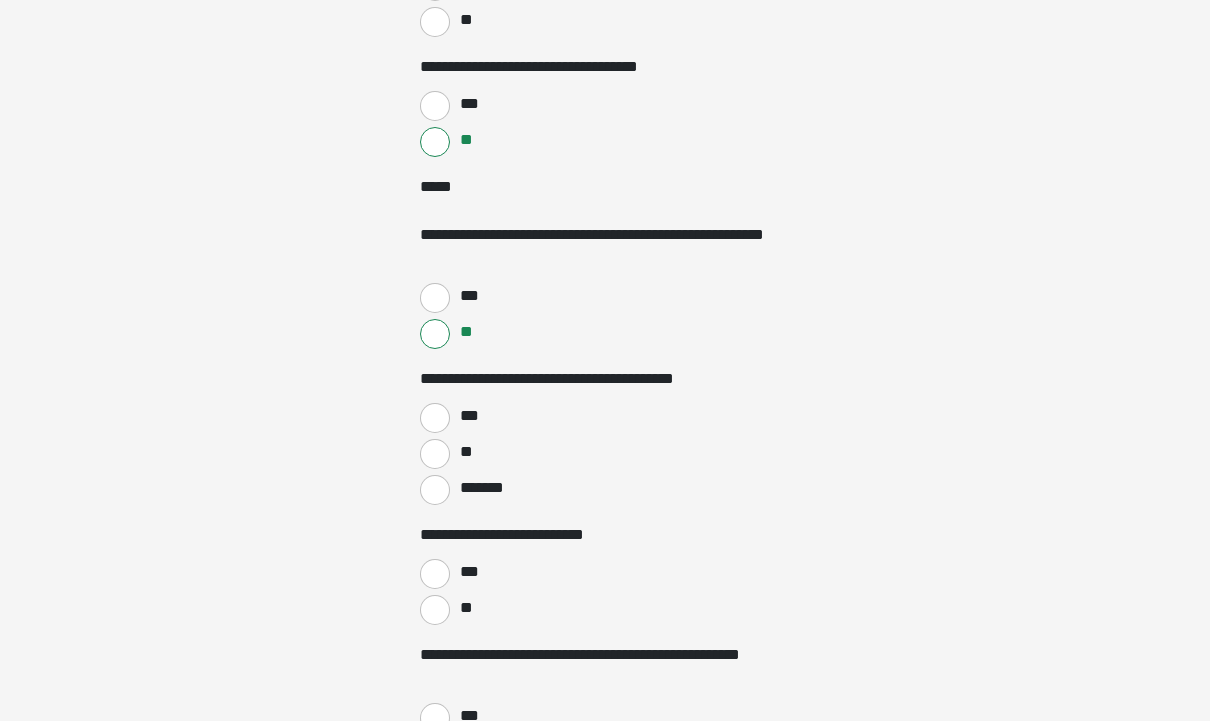 click on "**" at bounding box center [435, 454] 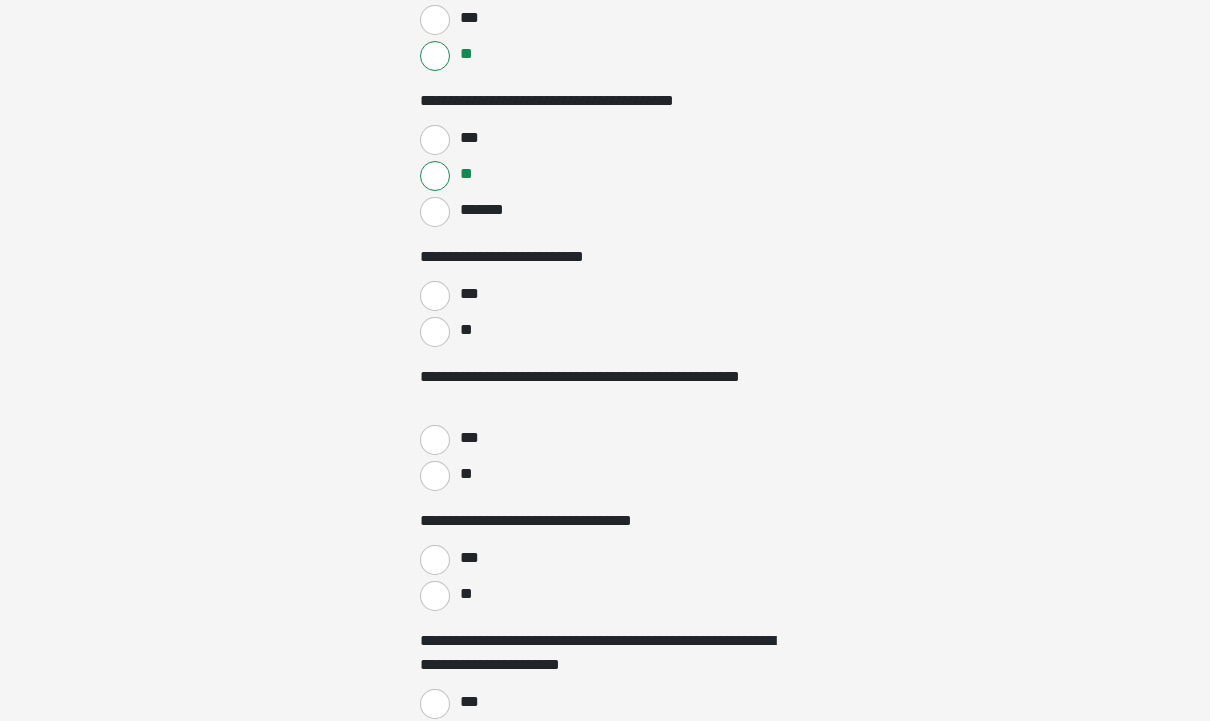 scroll, scrollTop: 2405, scrollLeft: 0, axis: vertical 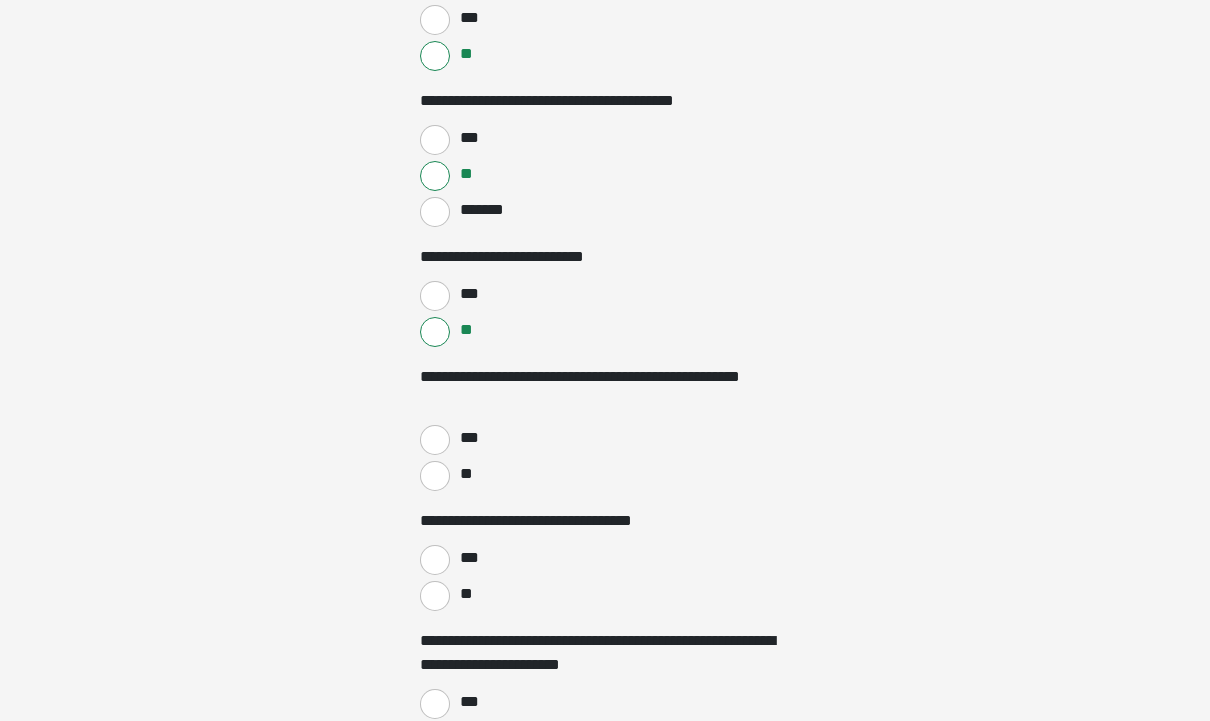 click on "**" at bounding box center (435, 476) 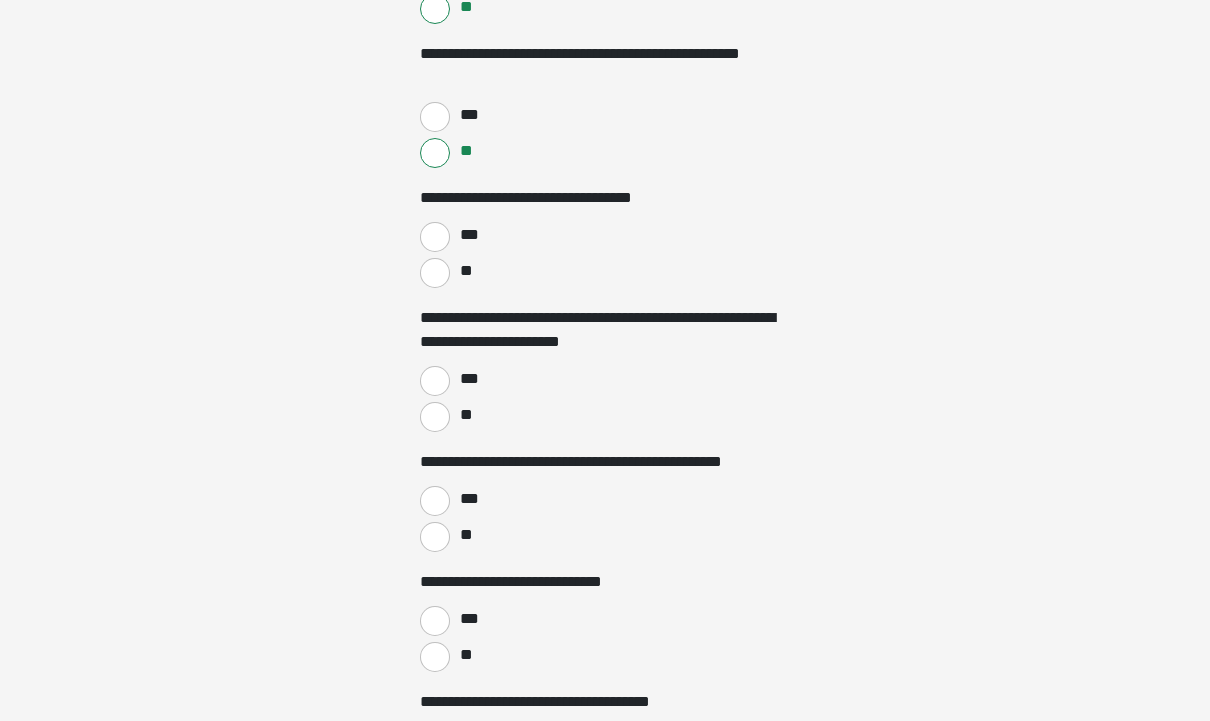 scroll, scrollTop: 2729, scrollLeft: 0, axis: vertical 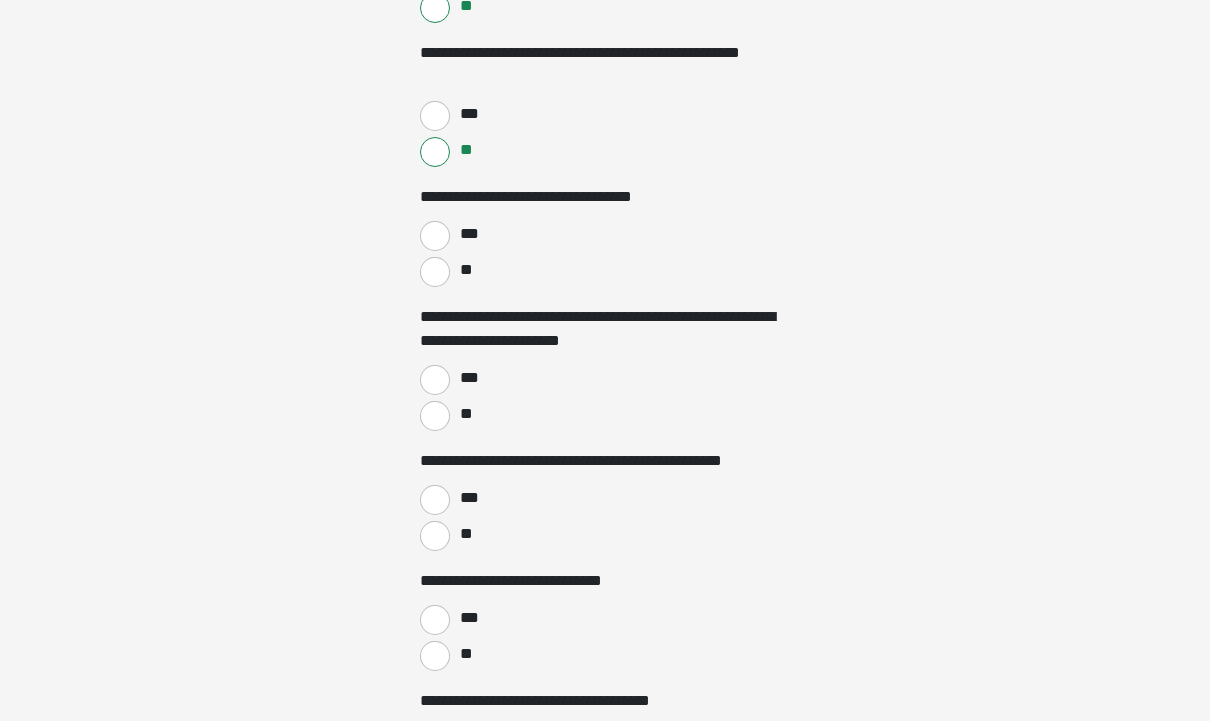 click on "**" at bounding box center (435, 416) 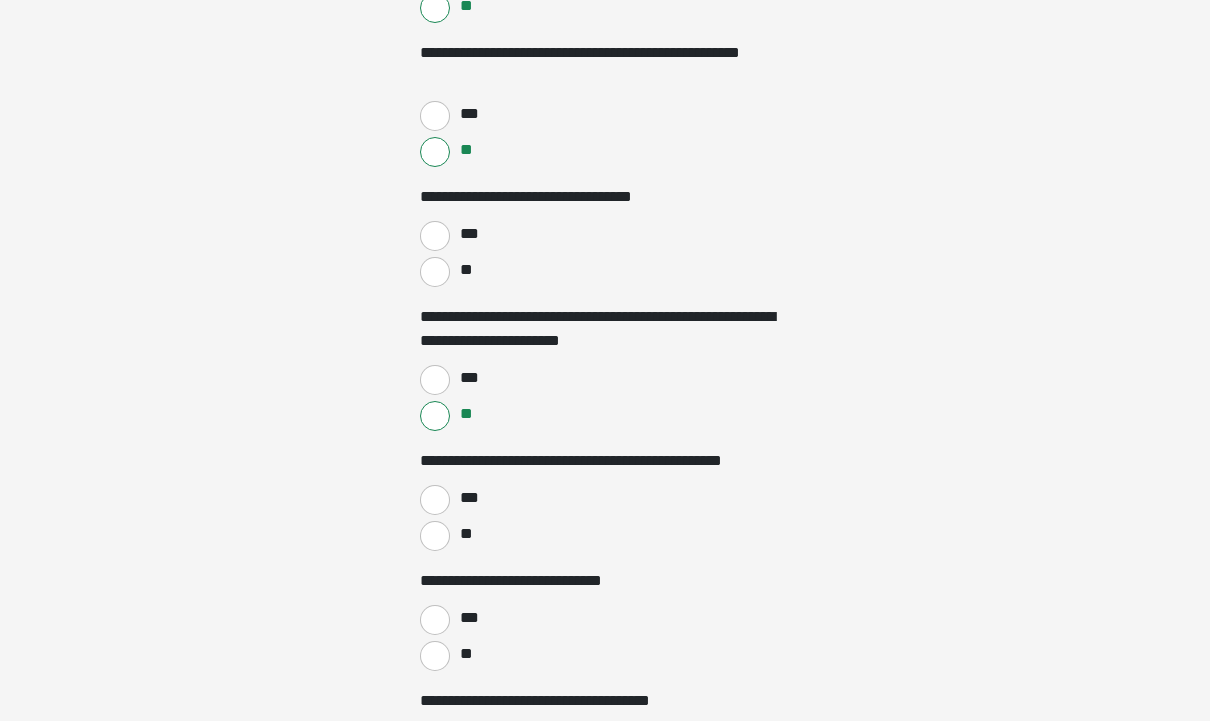 click on "**" at bounding box center (435, 536) 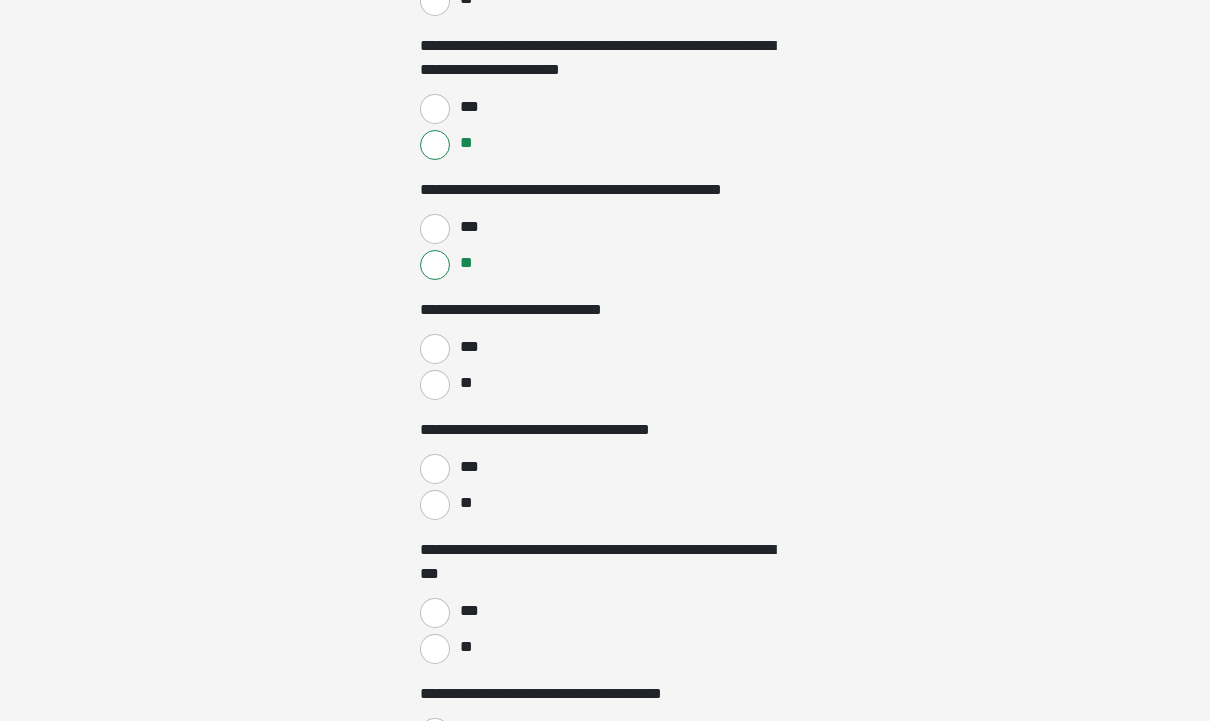scroll, scrollTop: 3000, scrollLeft: 0, axis: vertical 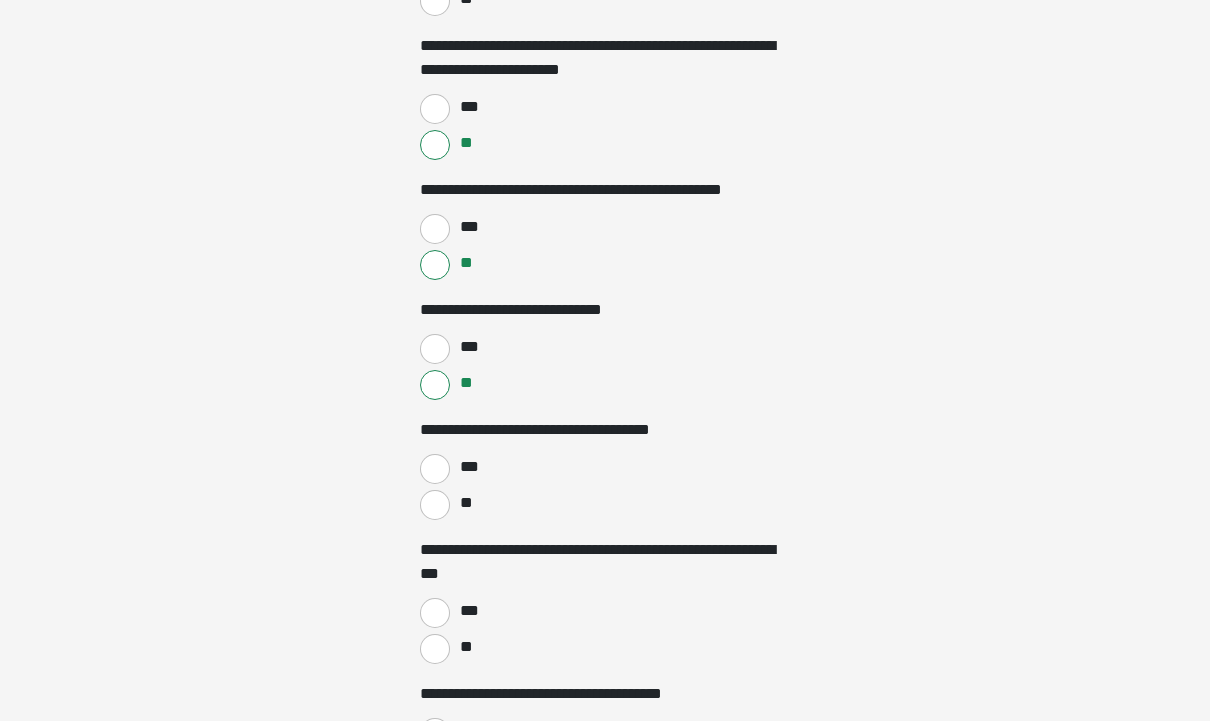 click on "**" at bounding box center (435, 505) 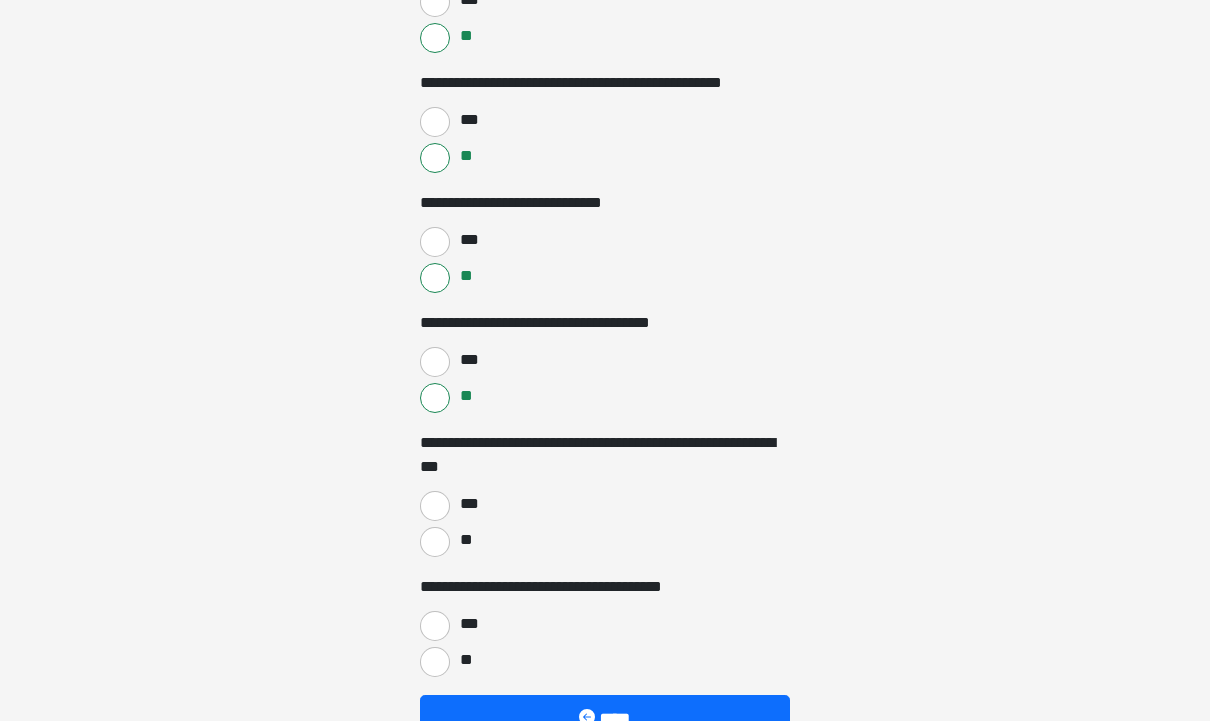 scroll, scrollTop: 3107, scrollLeft: 0, axis: vertical 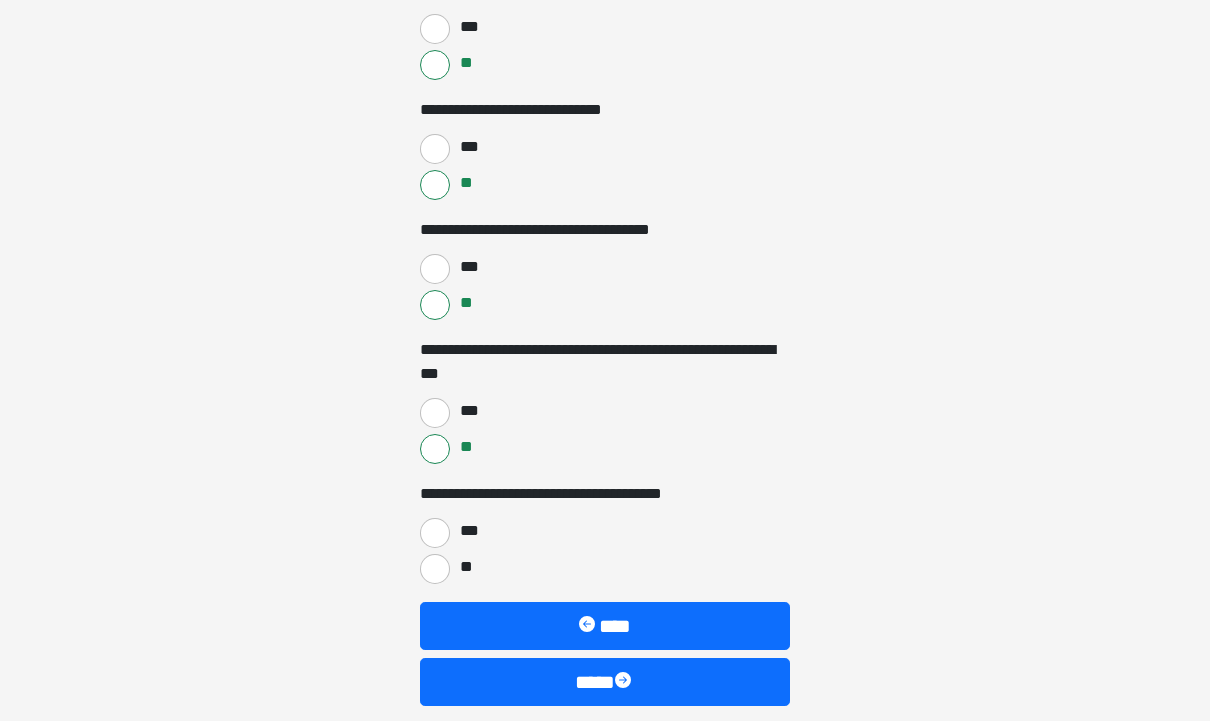 click on "**" at bounding box center [435, 569] 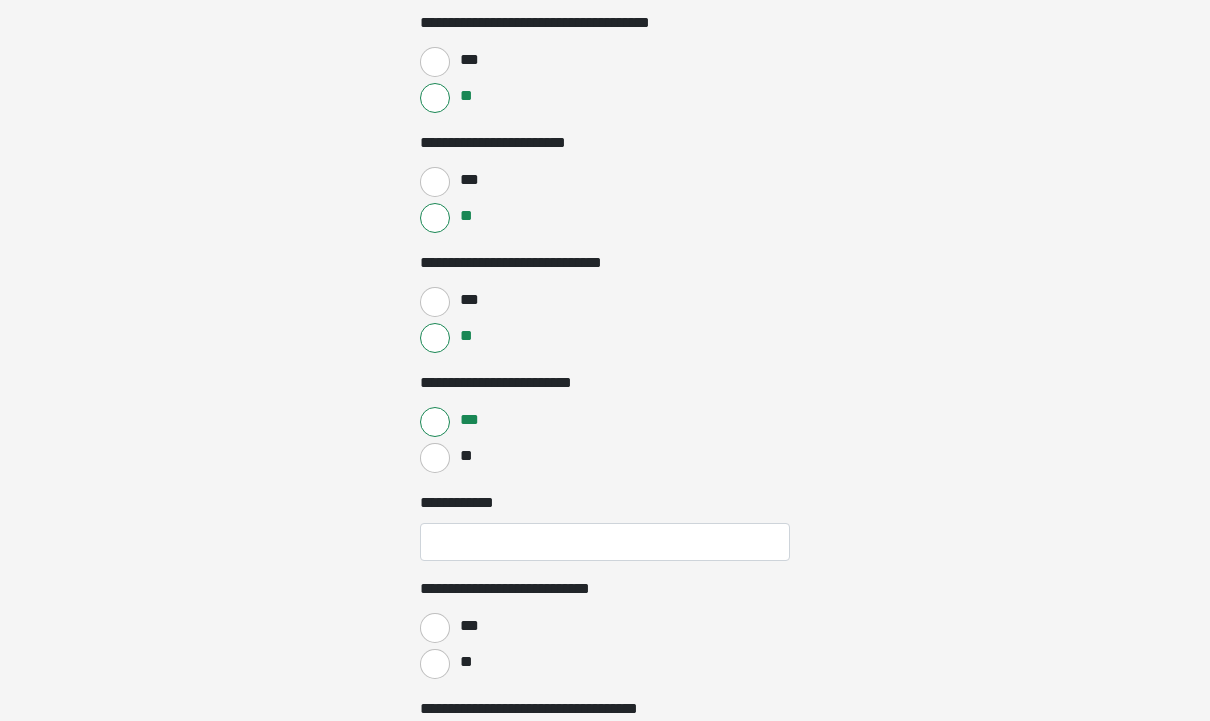scroll, scrollTop: 1486, scrollLeft: 0, axis: vertical 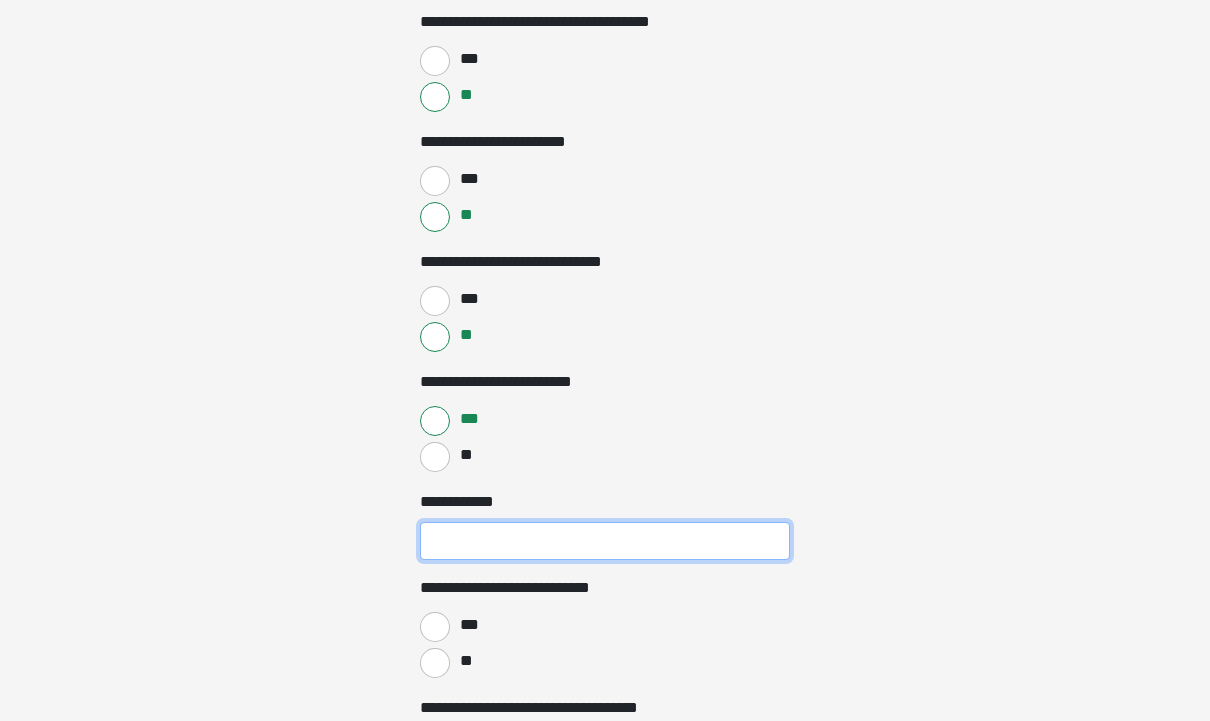 click on "**********" at bounding box center (605, 541) 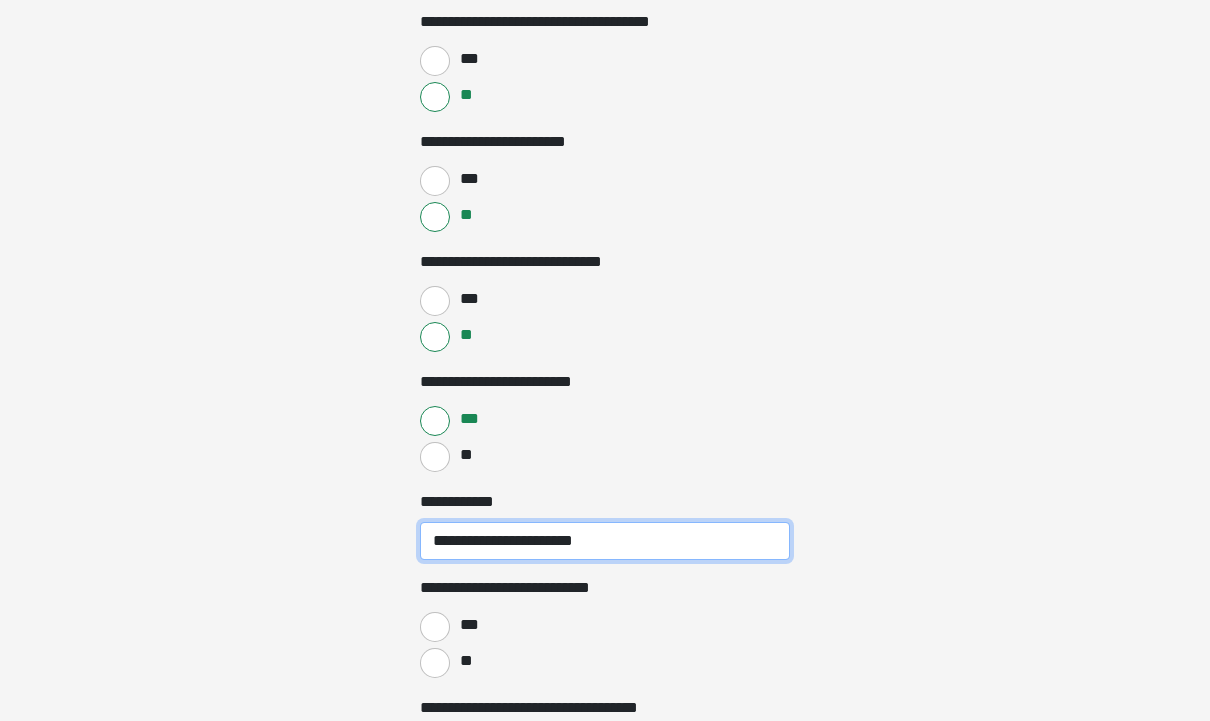 type on "**********" 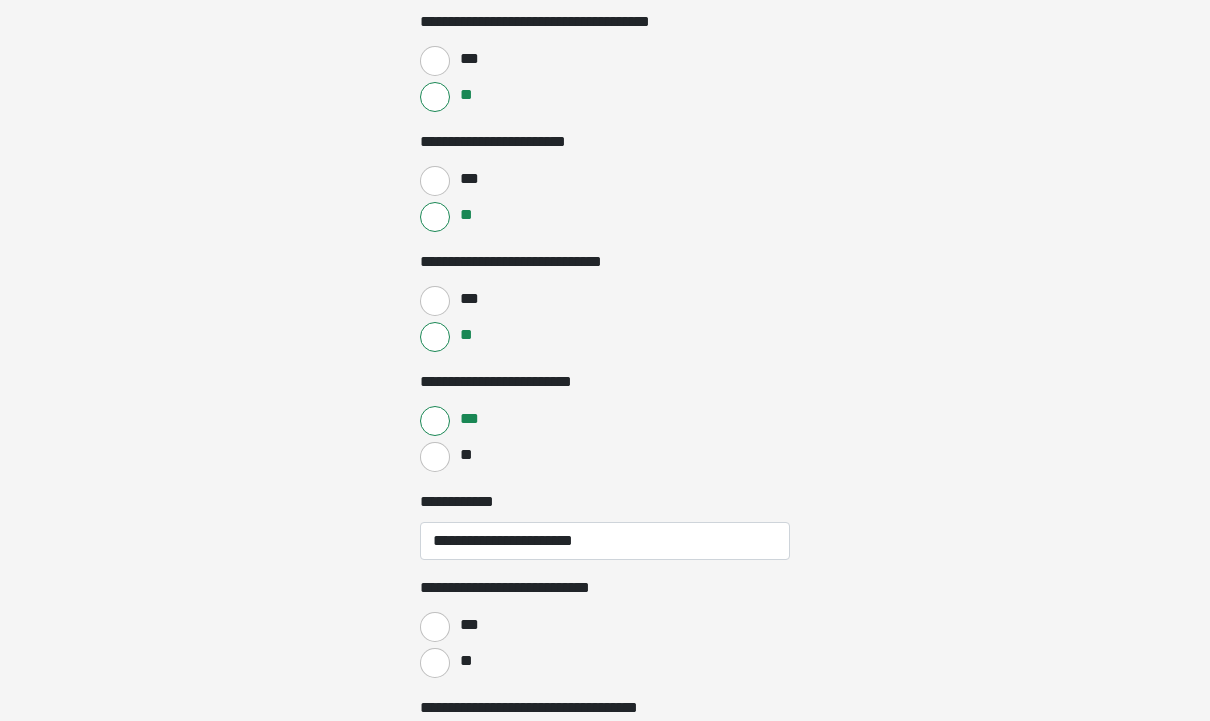 click on "**********" at bounding box center [605, -1126] 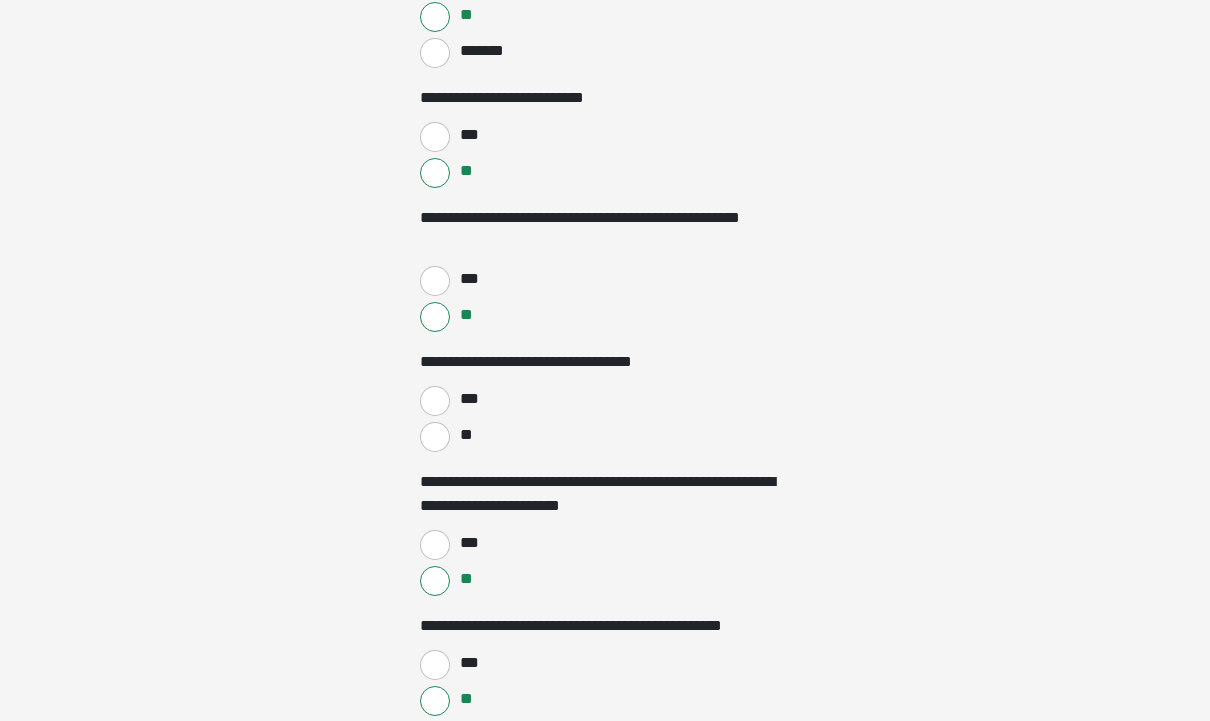 scroll, scrollTop: 2561, scrollLeft: 0, axis: vertical 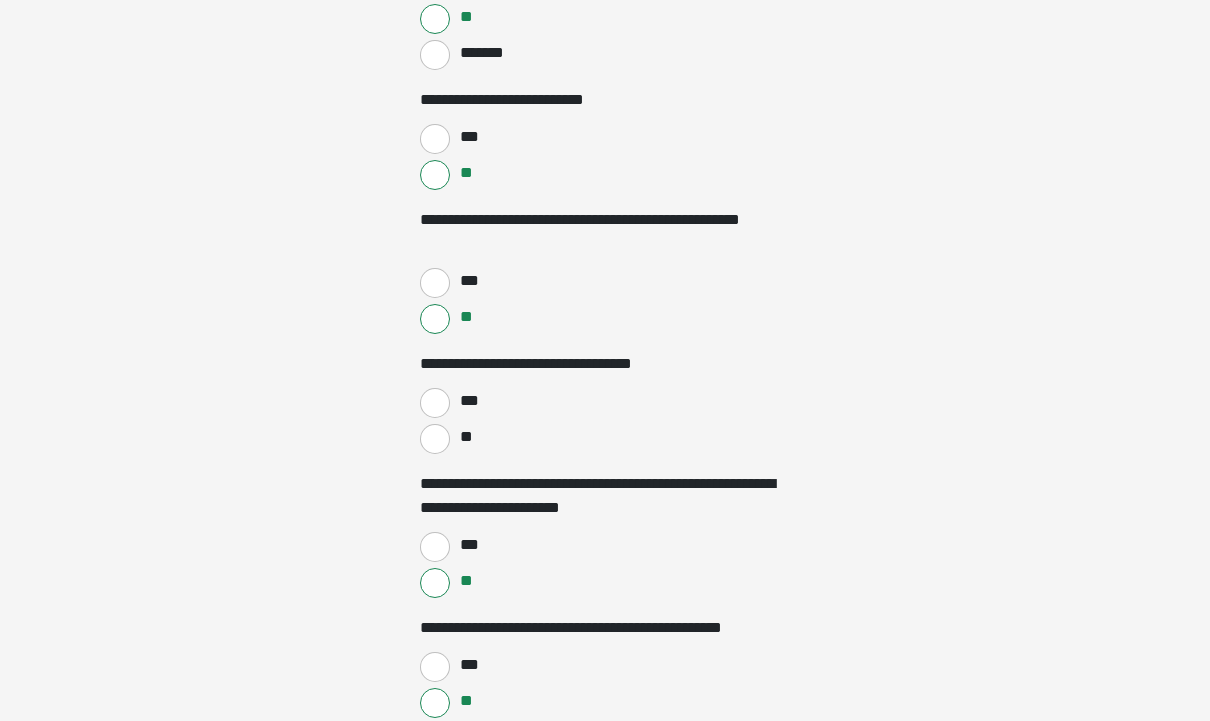 click on "***" at bounding box center [435, 404] 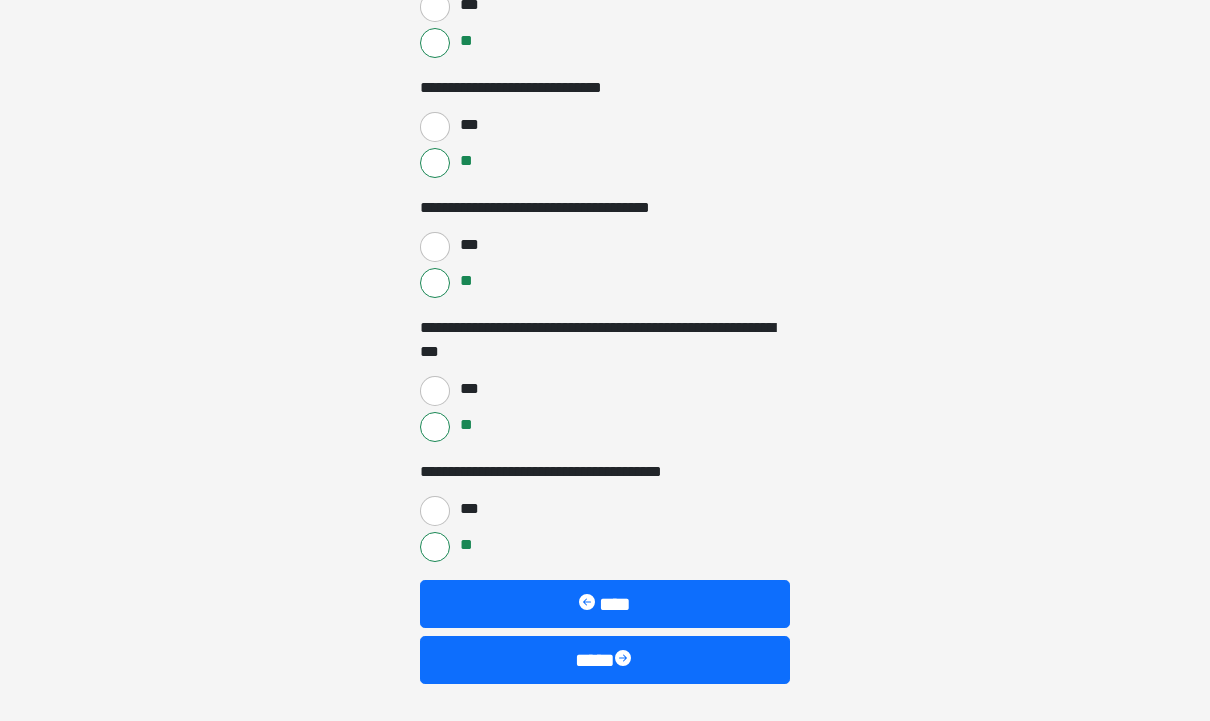 scroll, scrollTop: 3221, scrollLeft: 0, axis: vertical 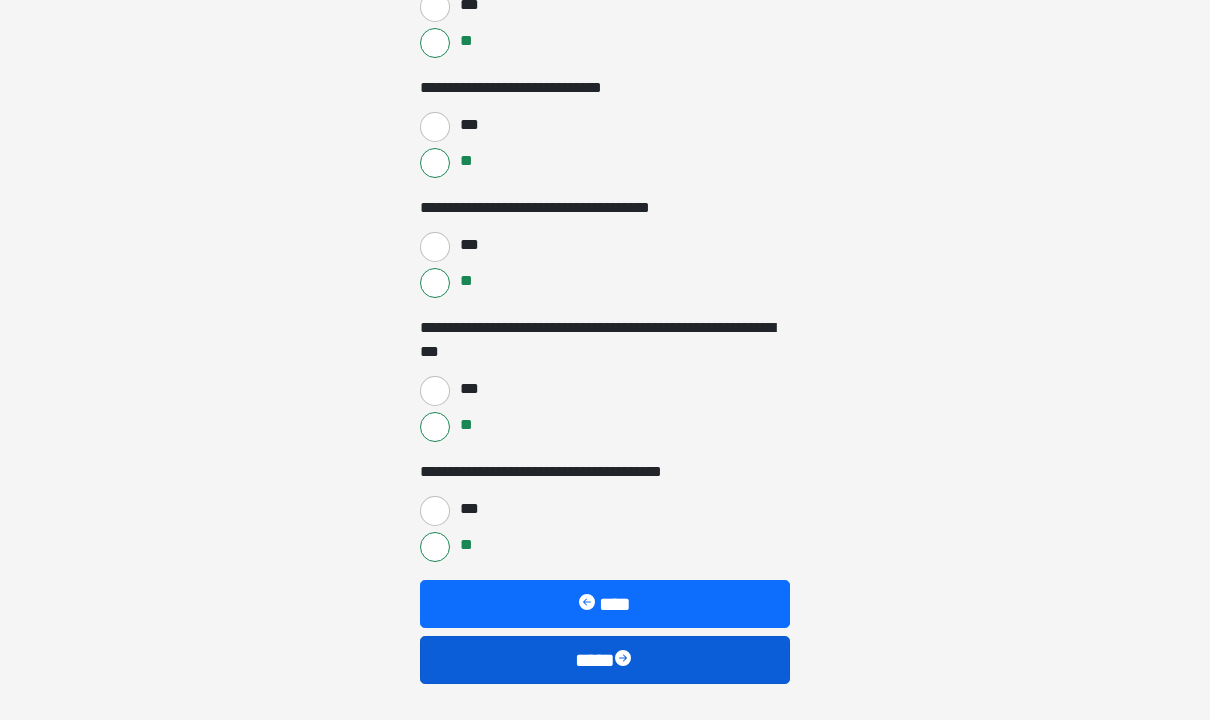 click at bounding box center [625, 661] 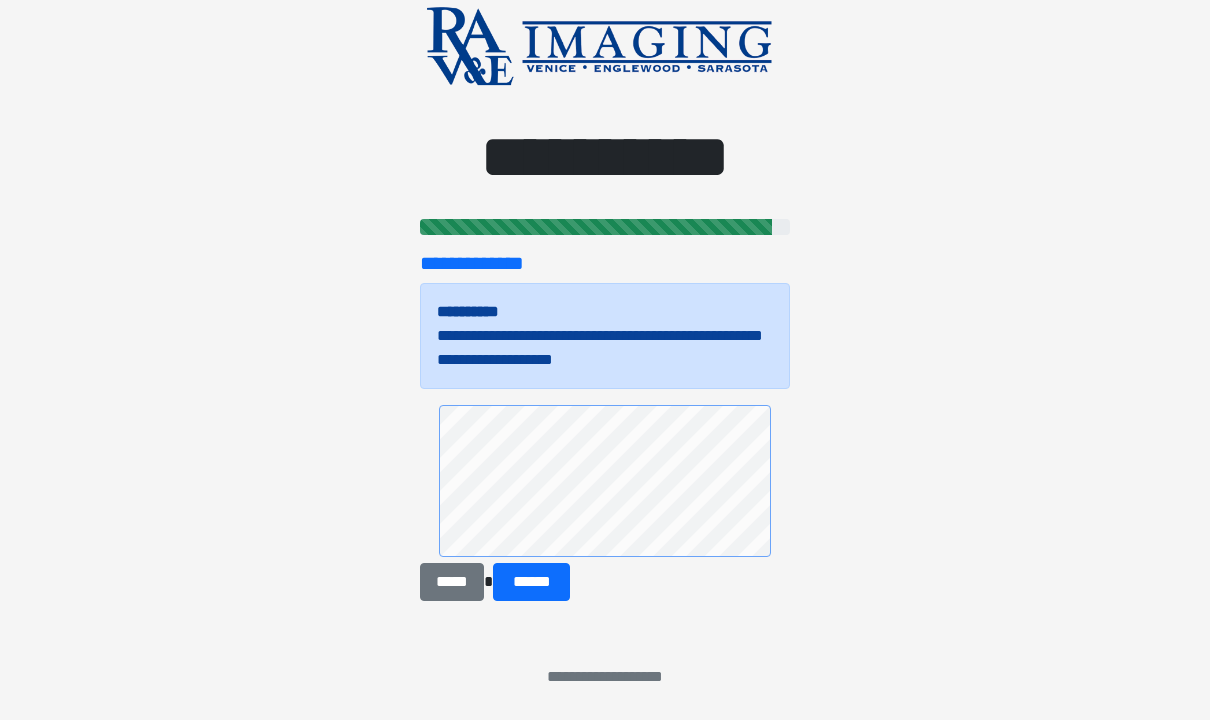 scroll, scrollTop: 0, scrollLeft: 0, axis: both 